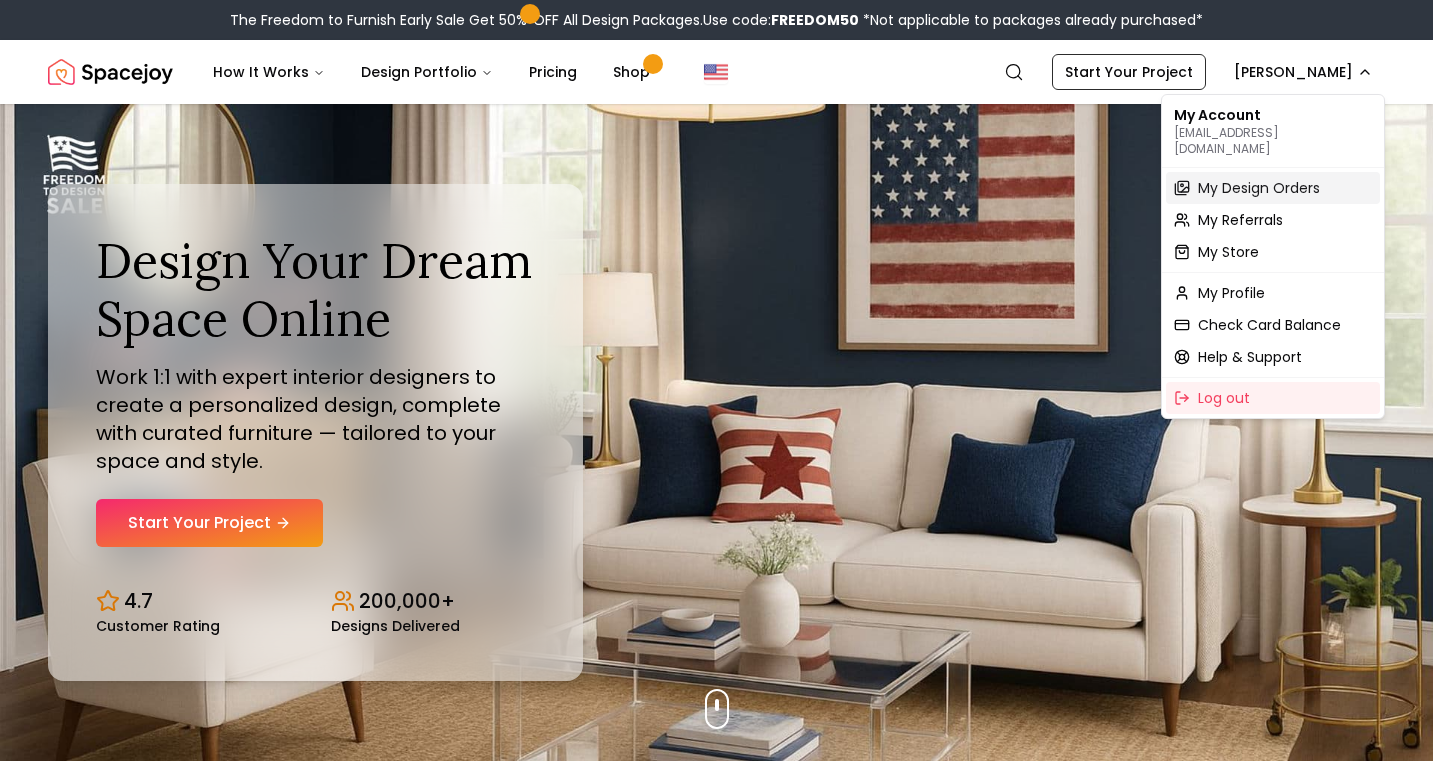scroll, scrollTop: 0, scrollLeft: 0, axis: both 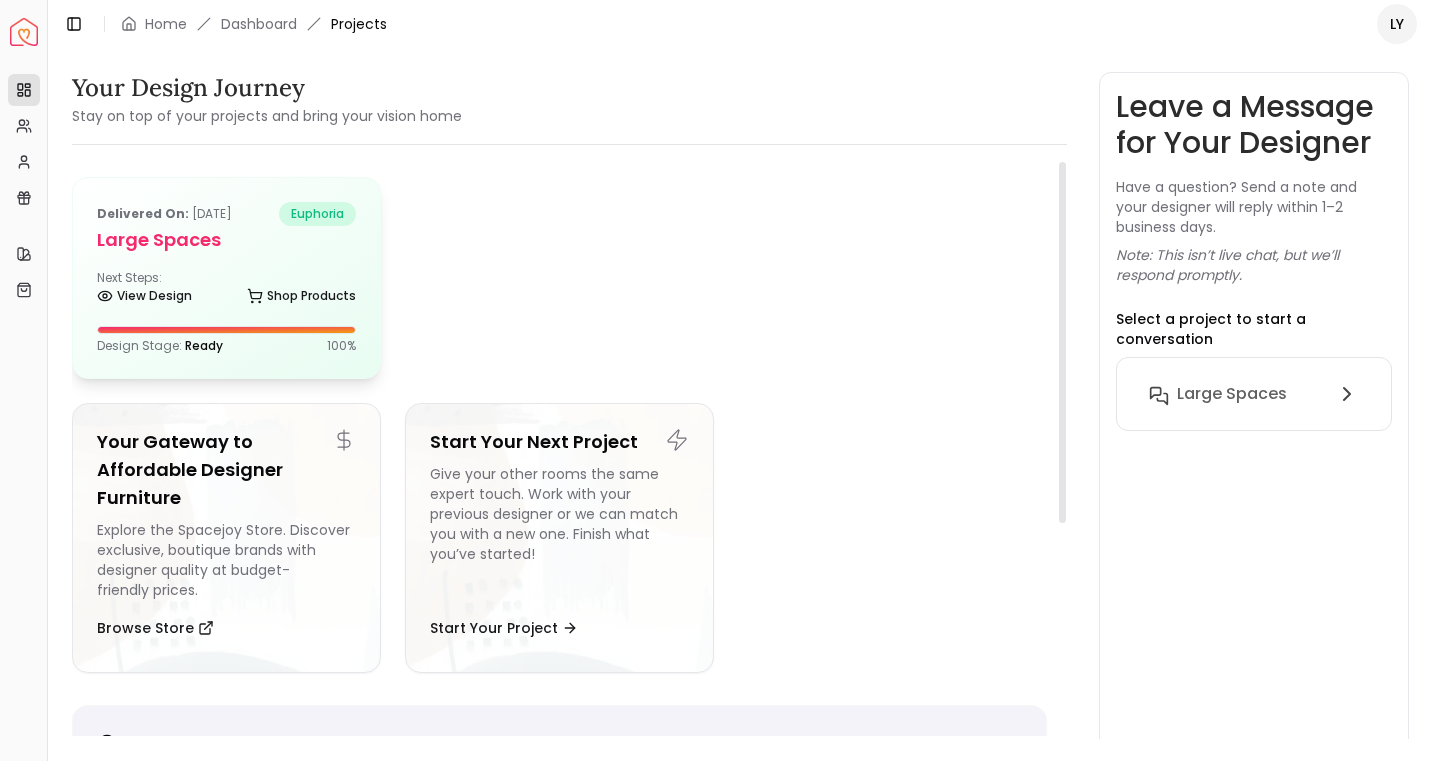 click on "Next Steps: View Design Shop Products" at bounding box center (226, 290) 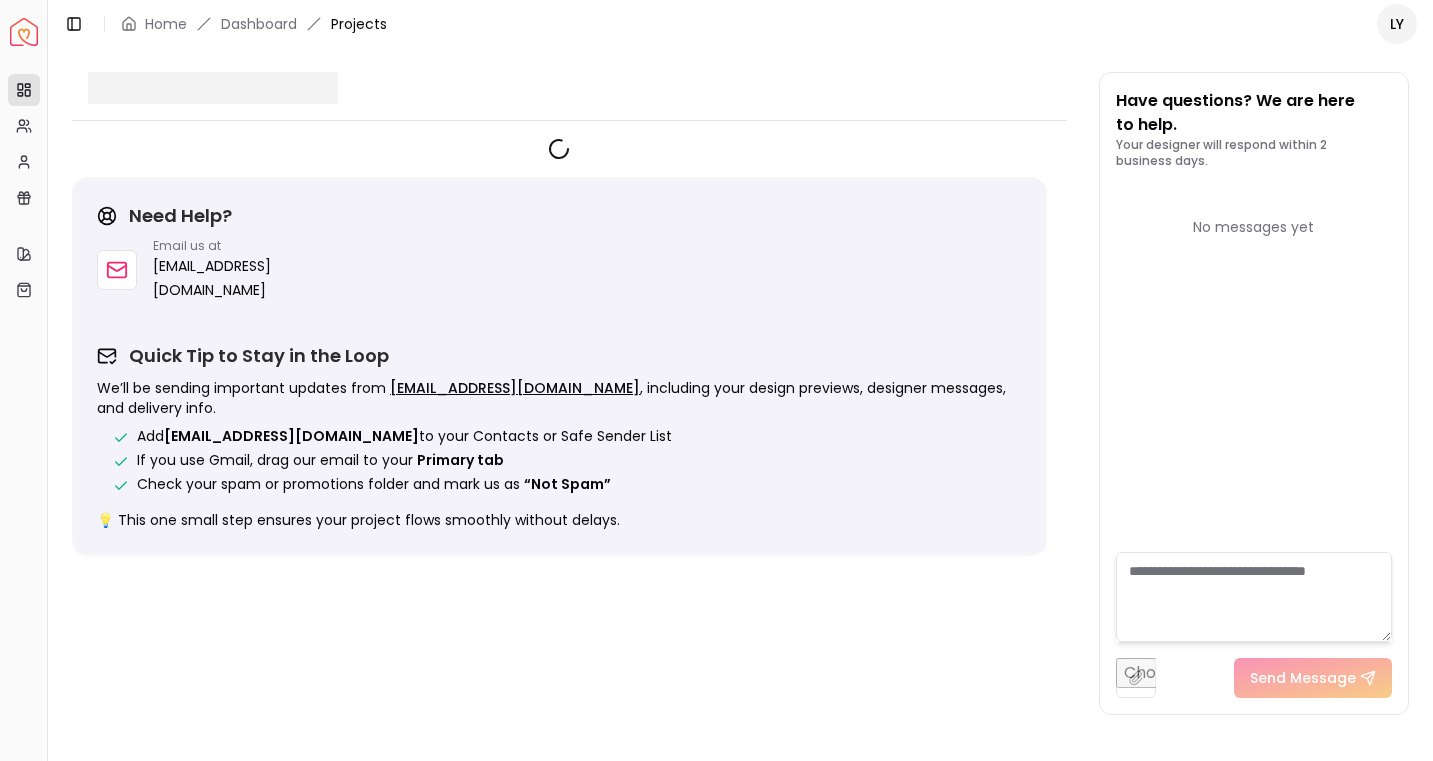 click on "Need Help? Email us at hello@spacejoy.com Quick Tip to Stay in the Loop We’ll be sending important updates from   hello@spacejoy.com , including your design previews, designer messages, and delivery info. Add  hello@spacejoy.com  to your Contacts or Safe Sender List If you use Gmail, drag our email to your   Primary tab Check your spam or promotions folder and mark us as   “Not Spam” 💡 This one small step ensures your project flows smoothly without delays." at bounding box center (559, 346) 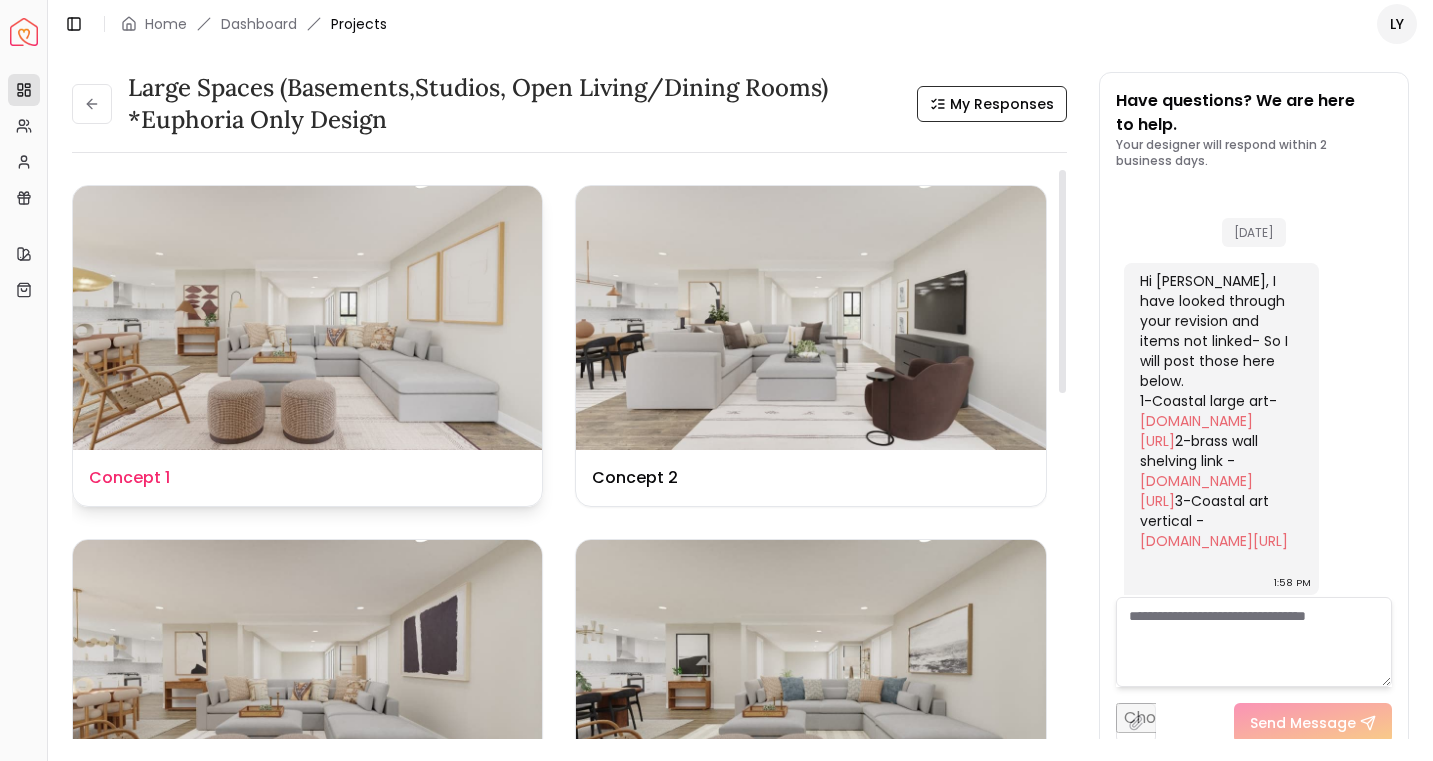 scroll, scrollTop: 5892, scrollLeft: 0, axis: vertical 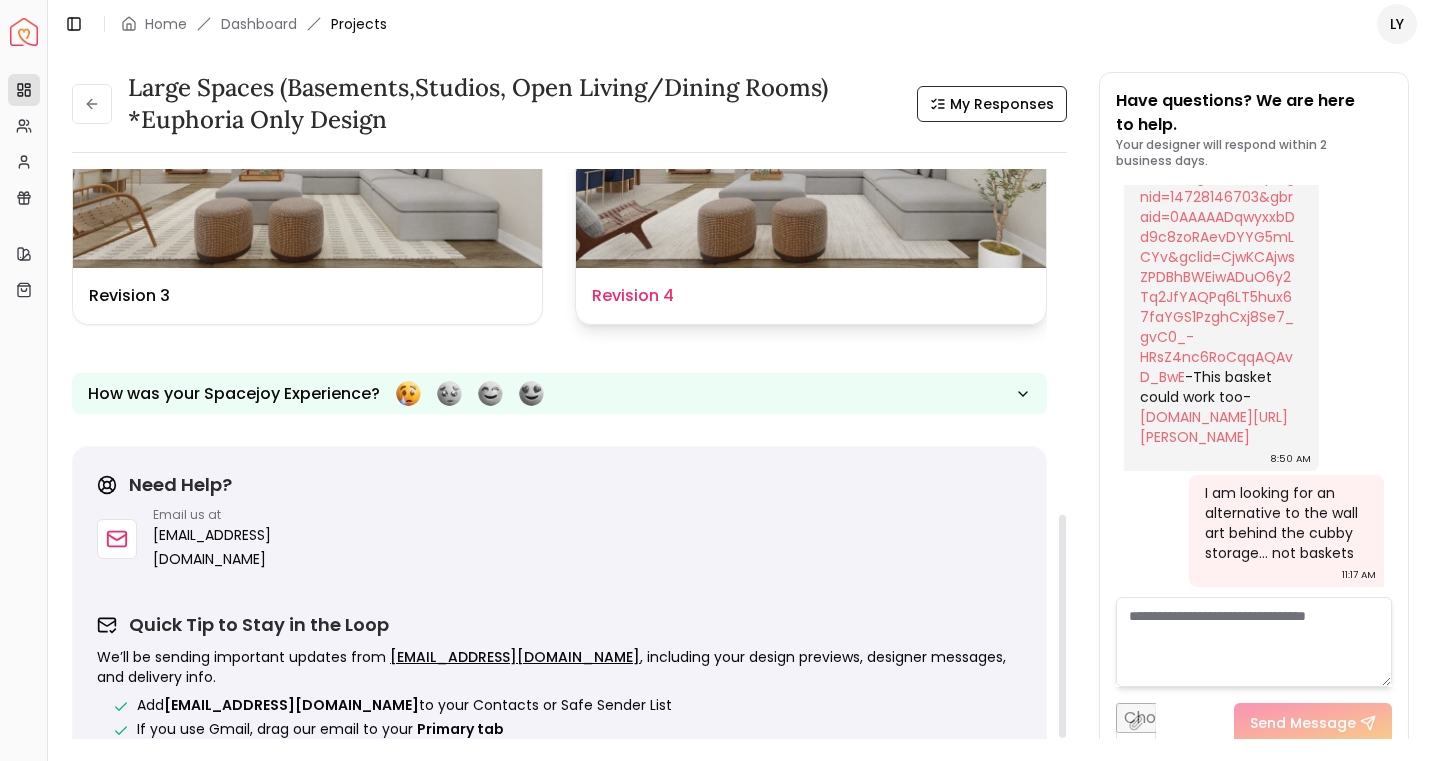 click at bounding box center (810, 136) 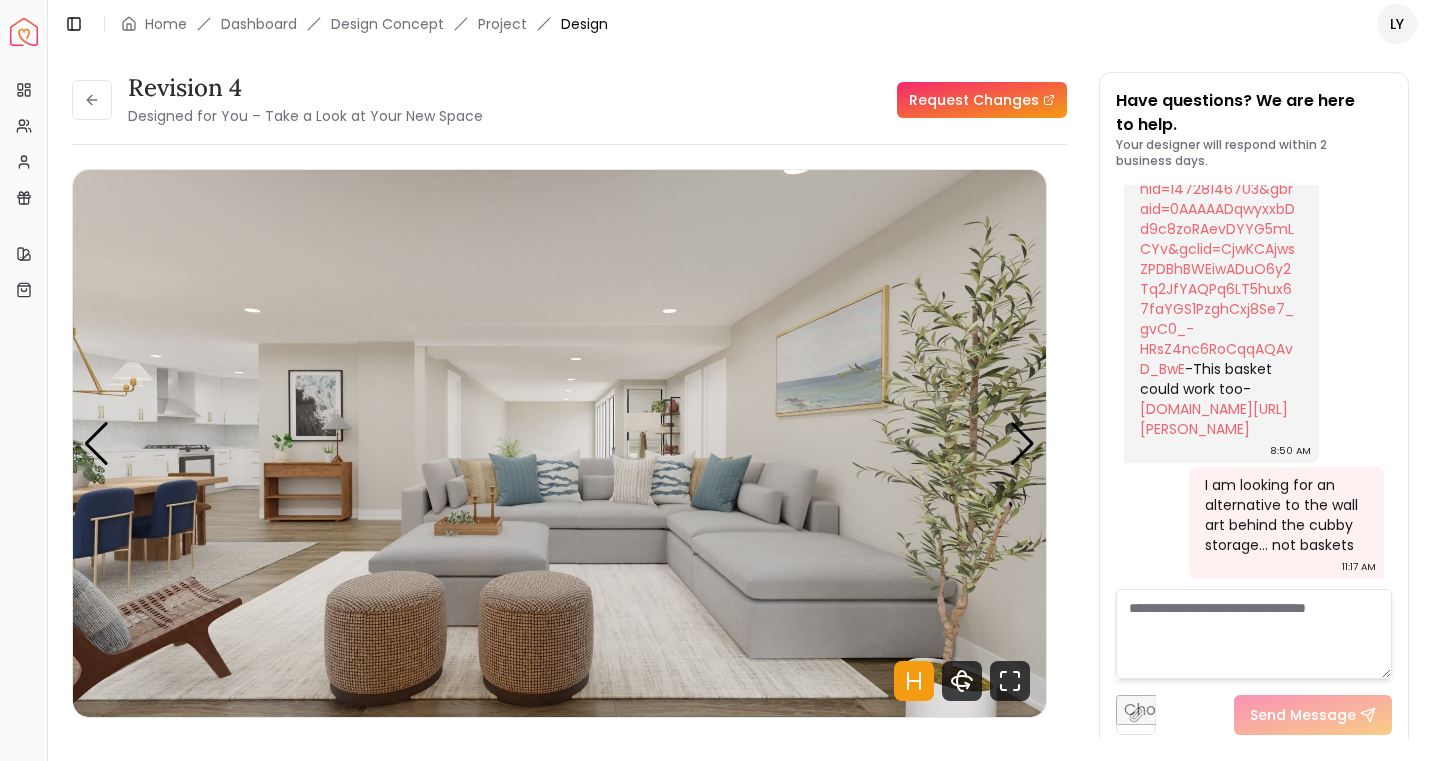 scroll, scrollTop: 5900, scrollLeft: 0, axis: vertical 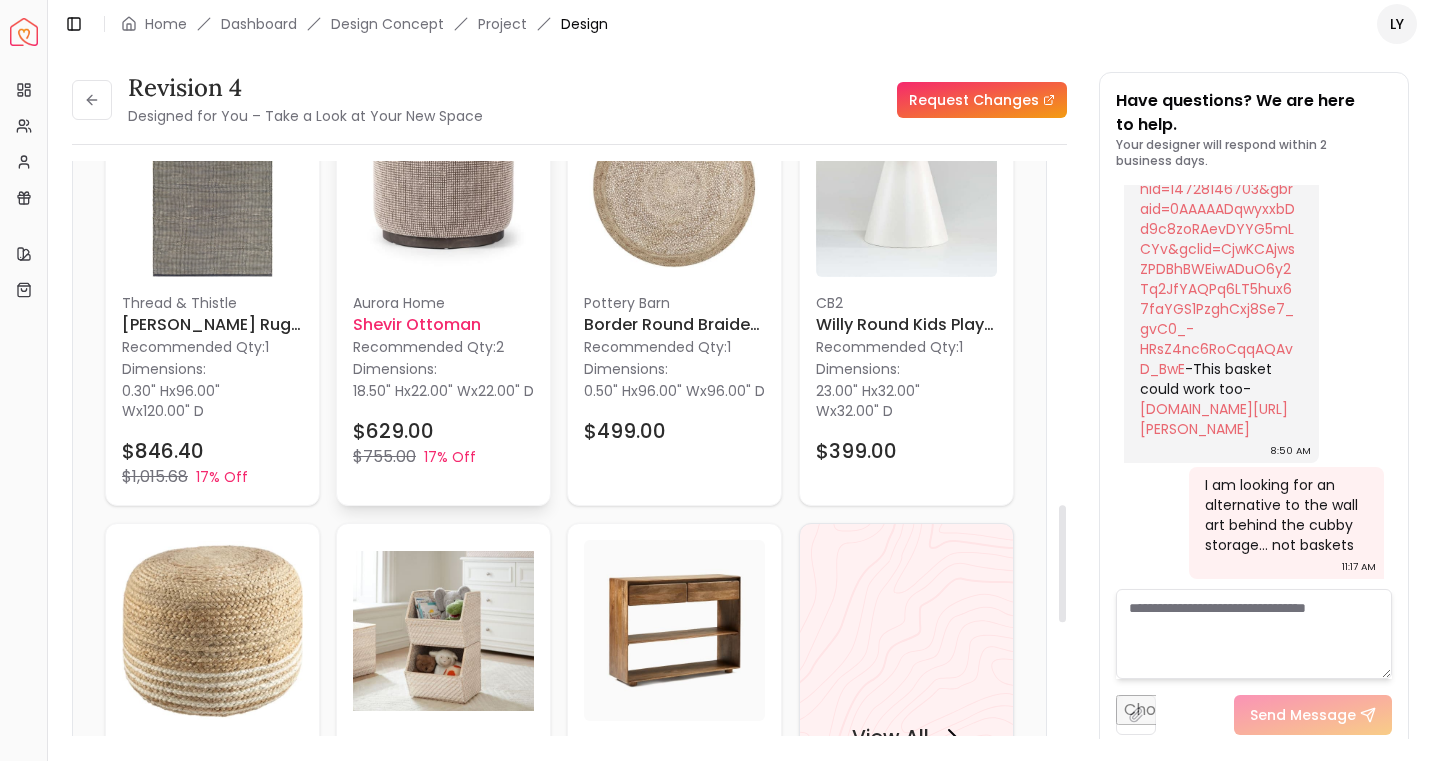 click on "aurora home Shevir Ottoman Recommended Qty:  2 Dimensions:  18.50"   H  x  22.00"   W  x  22.00"   D $629.00 $755.00 17% Off" at bounding box center [443, 382] 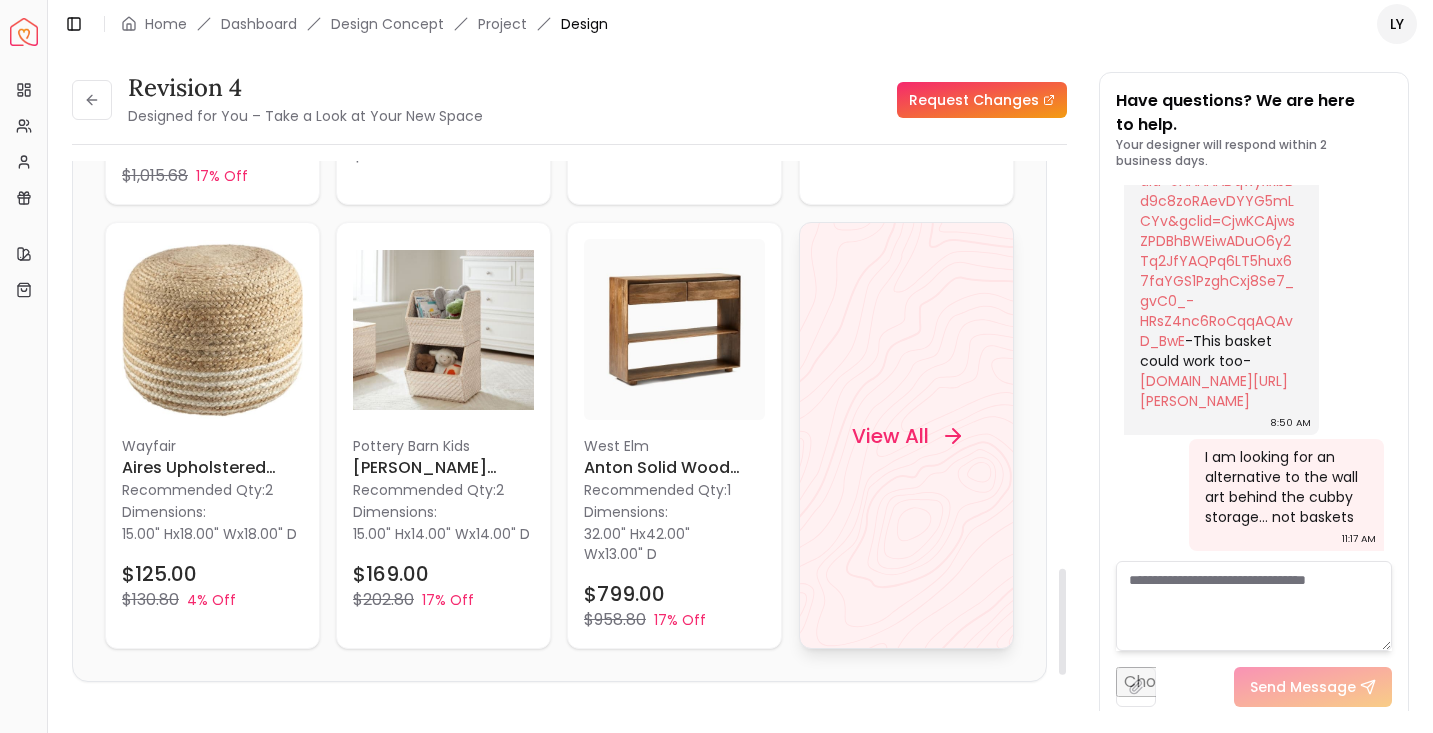 scroll, scrollTop: 2098, scrollLeft: 0, axis: vertical 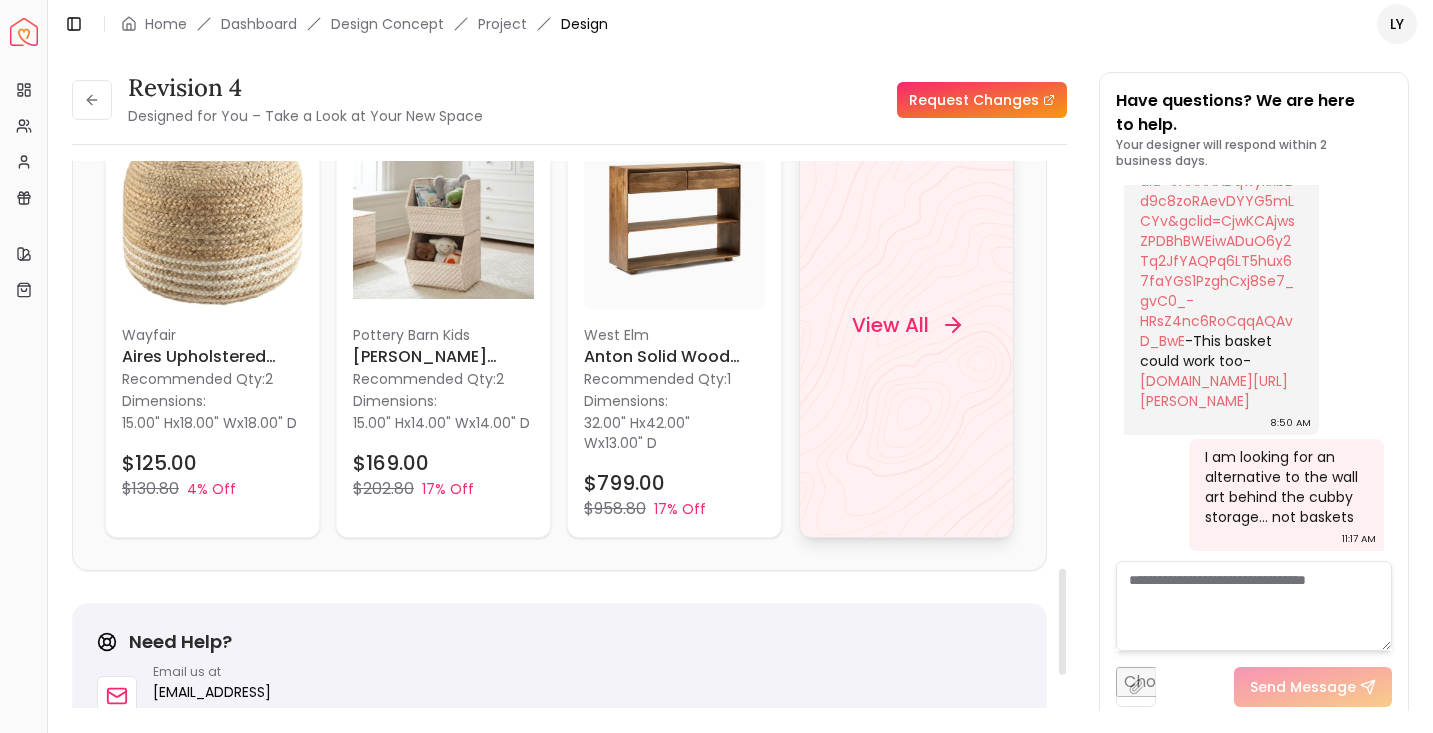 click on "View All" at bounding box center (906, 324) 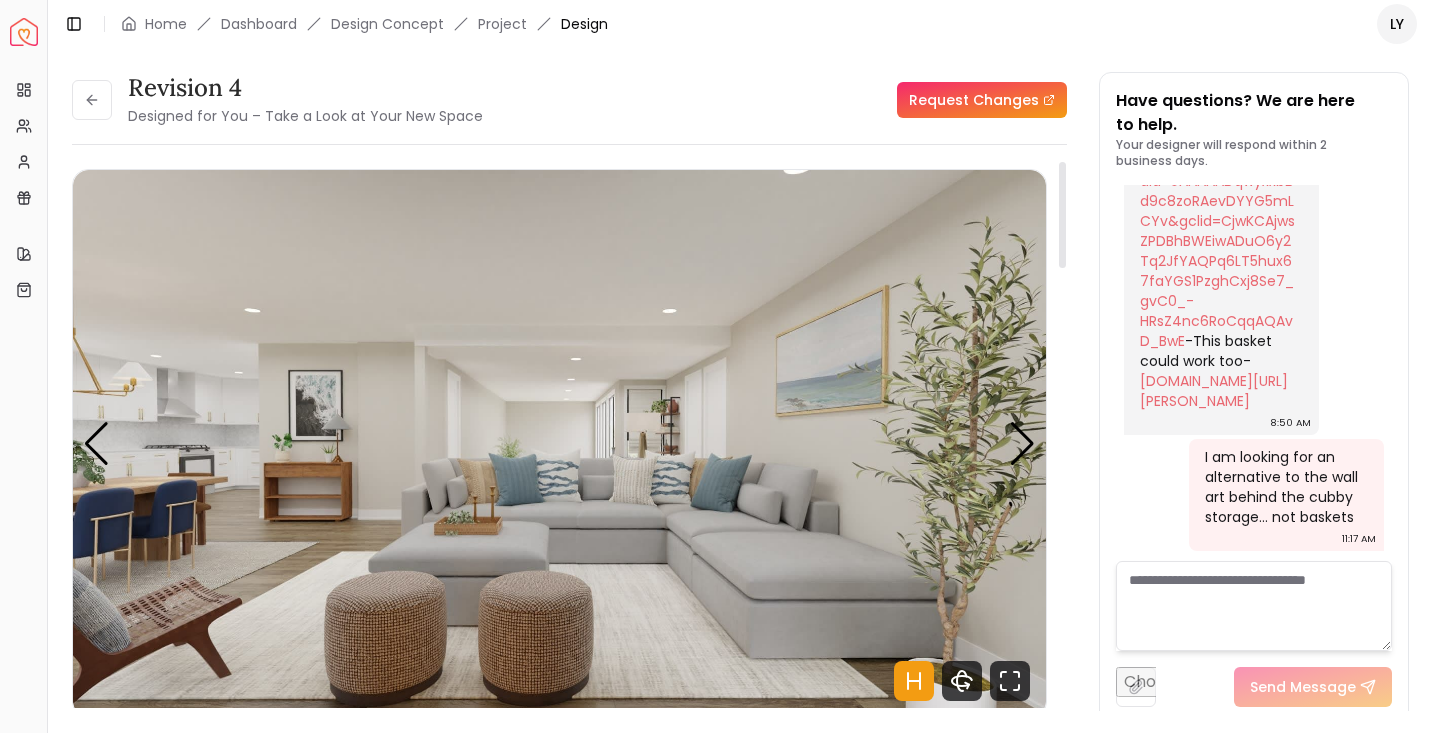 scroll, scrollTop: 0, scrollLeft: 0, axis: both 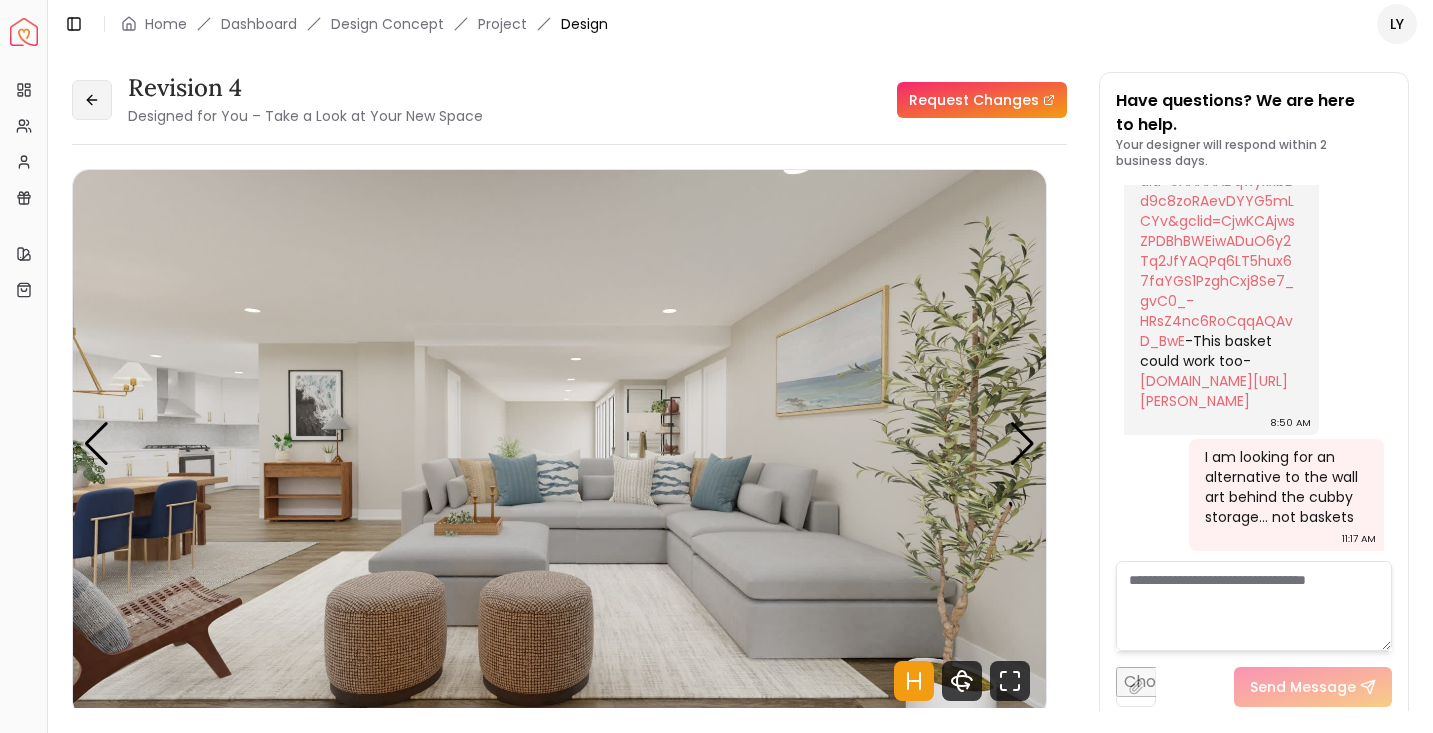 click at bounding box center (92, 100) 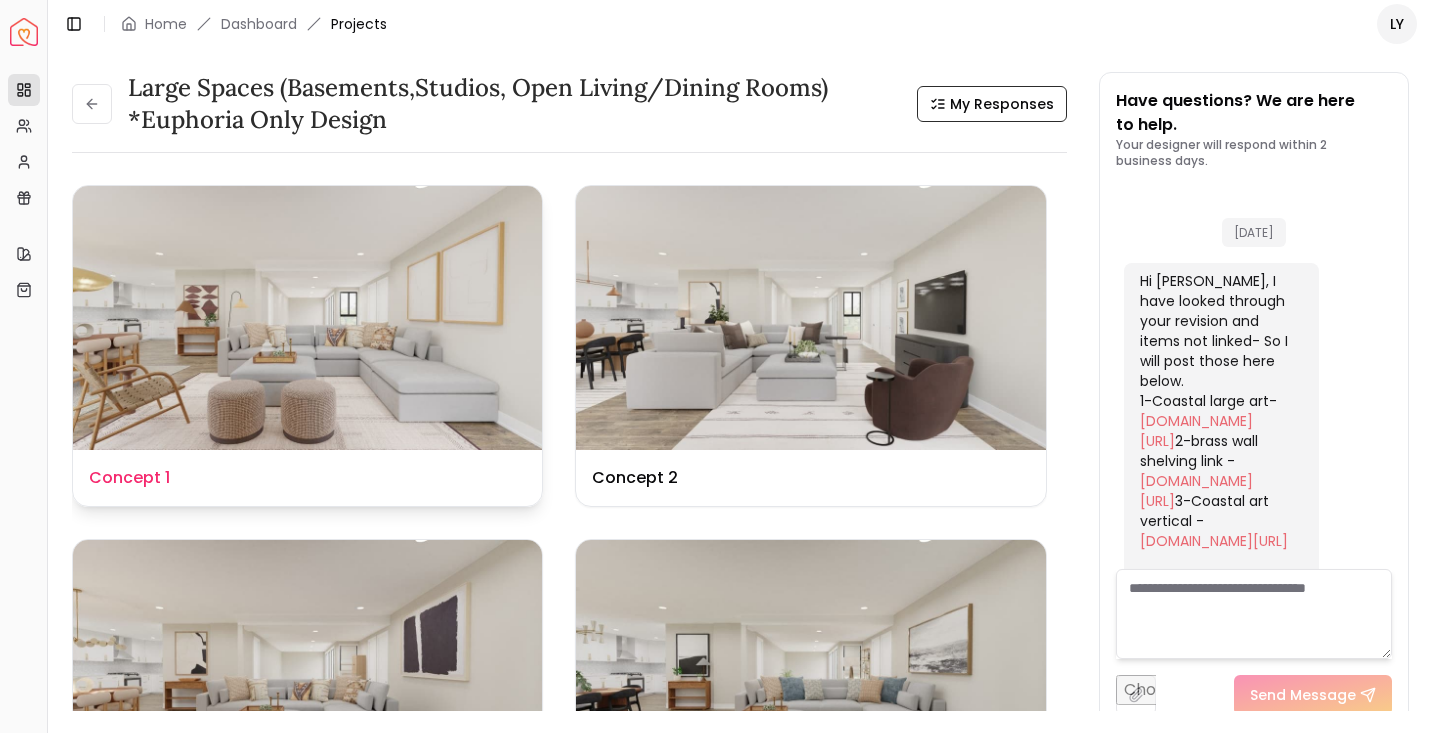 scroll, scrollTop: 5920, scrollLeft: 0, axis: vertical 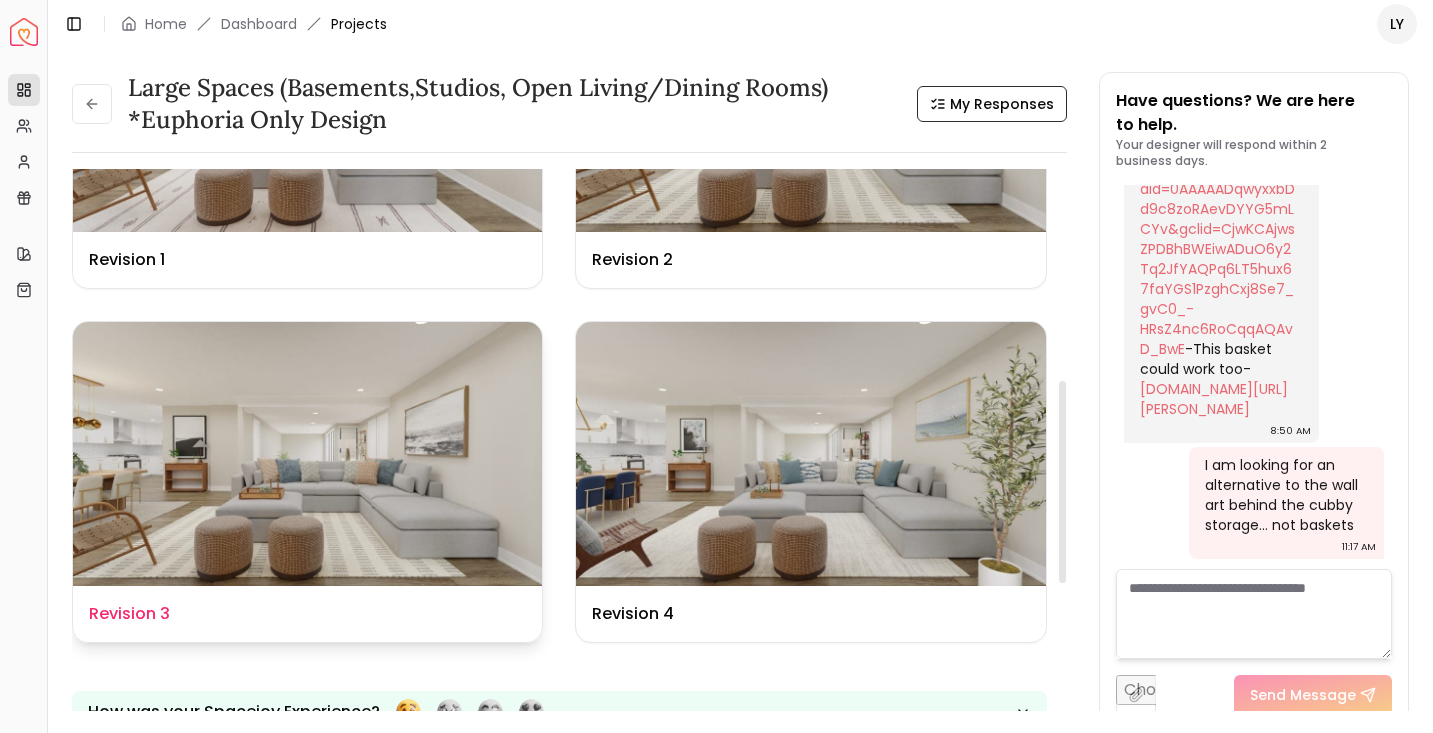 click at bounding box center (307, 454) 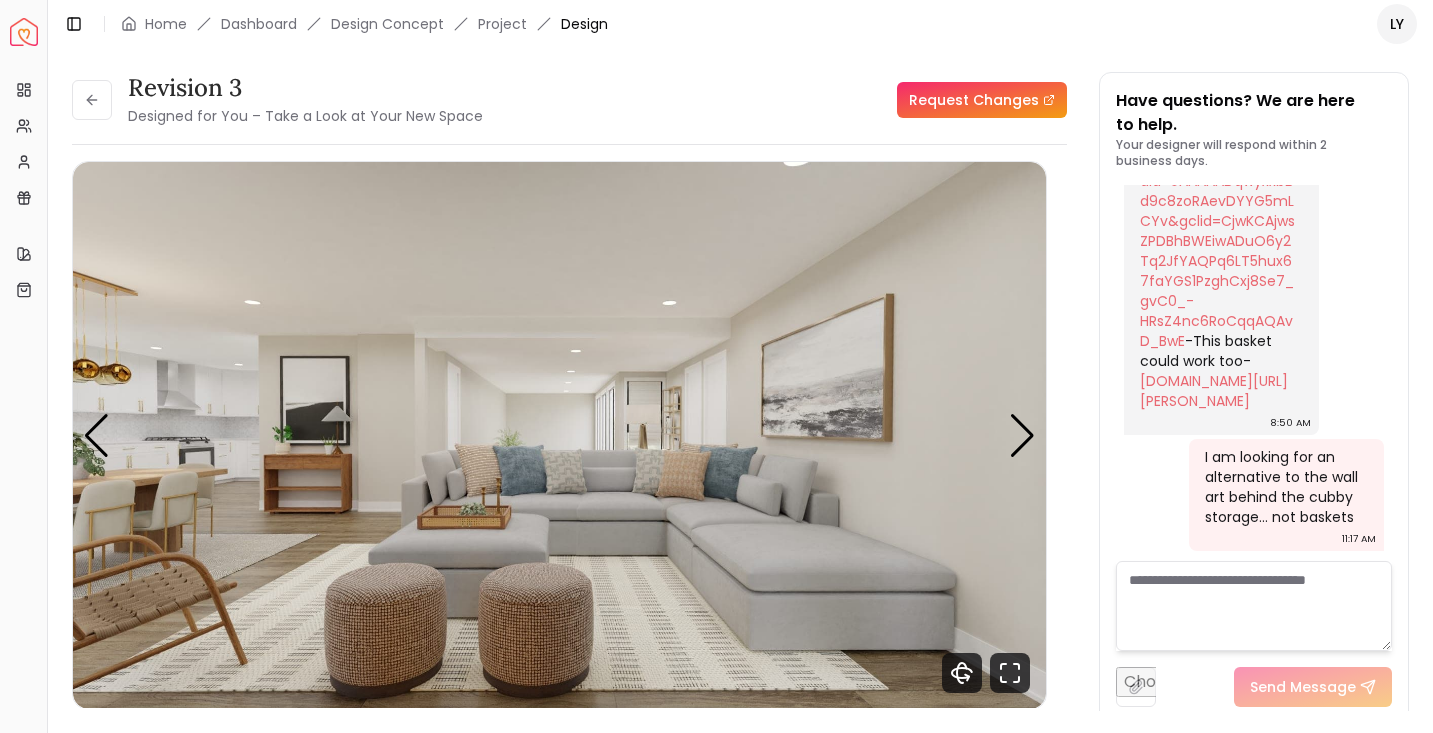 scroll, scrollTop: 5928, scrollLeft: 0, axis: vertical 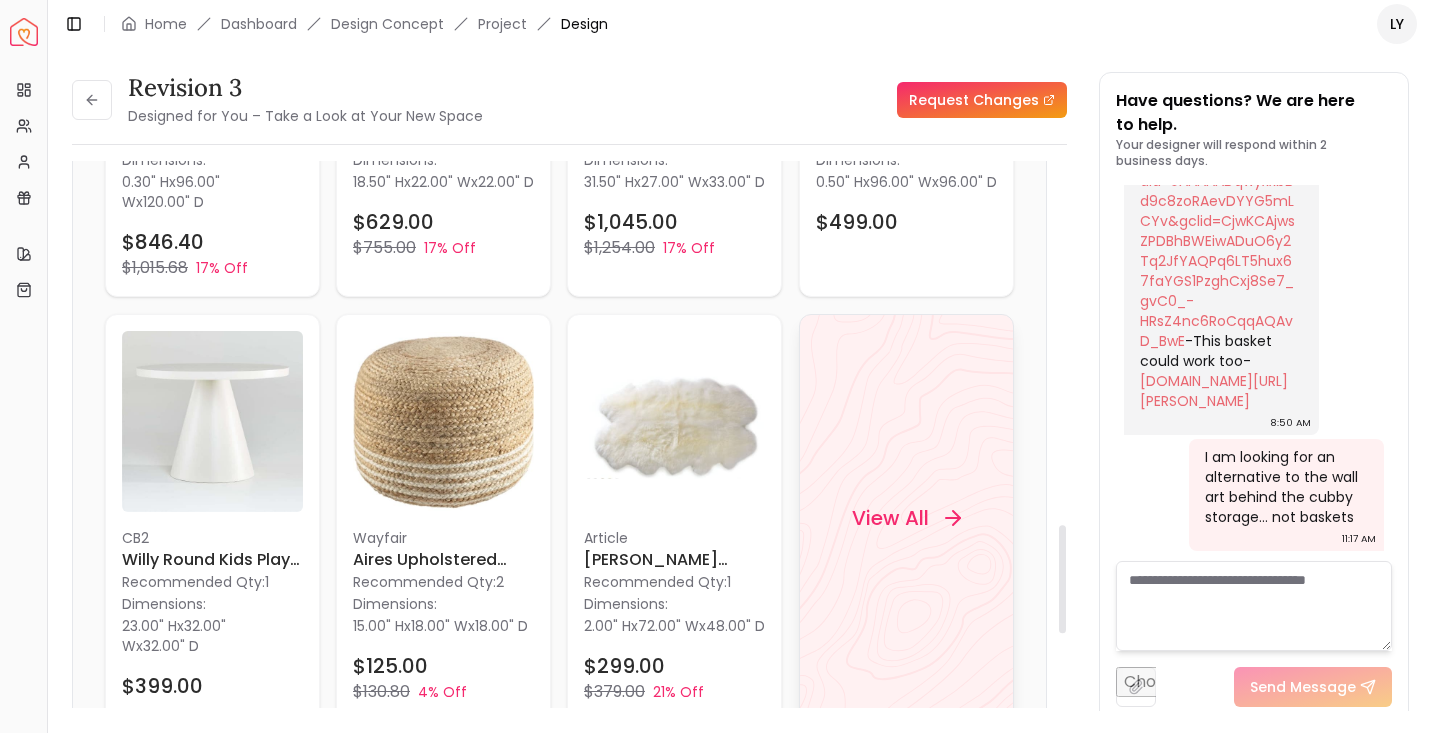 click 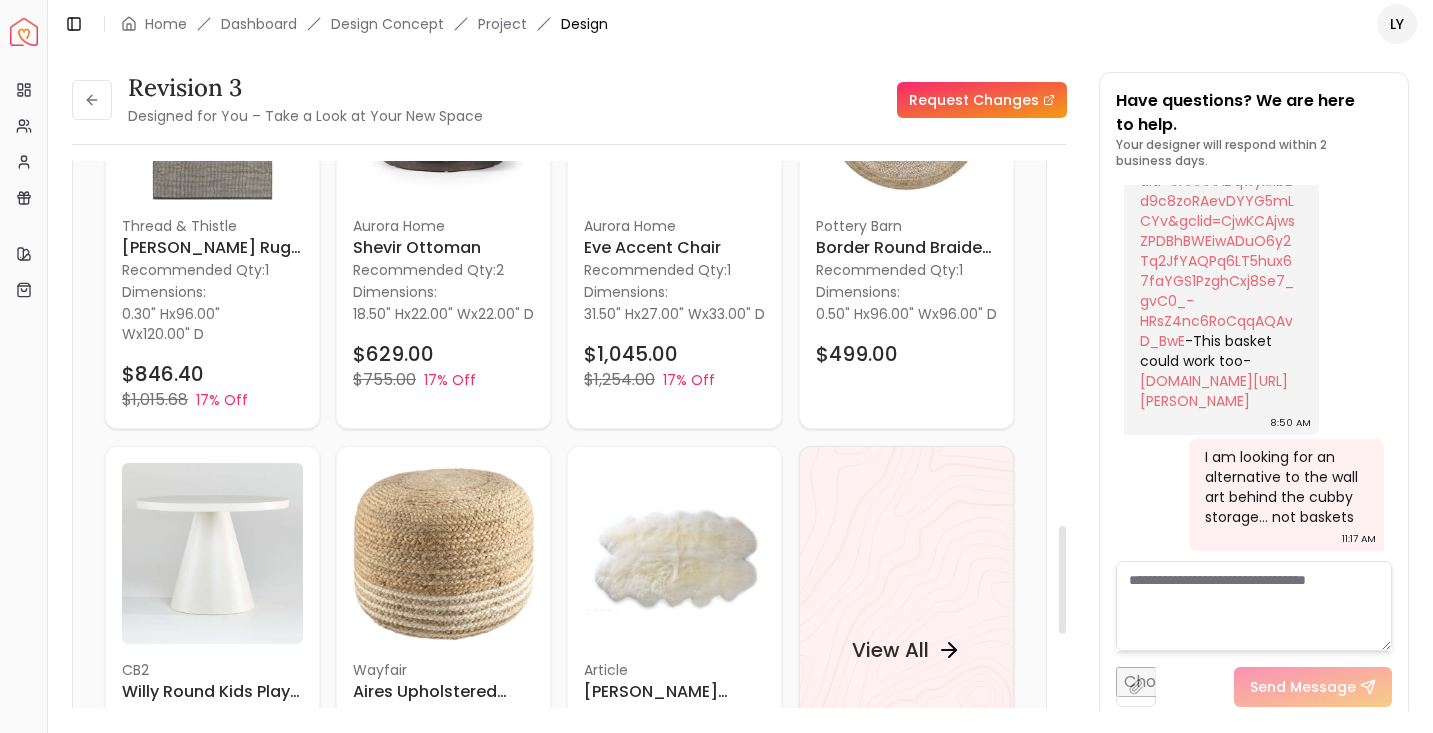 scroll, scrollTop: 1943, scrollLeft: 0, axis: vertical 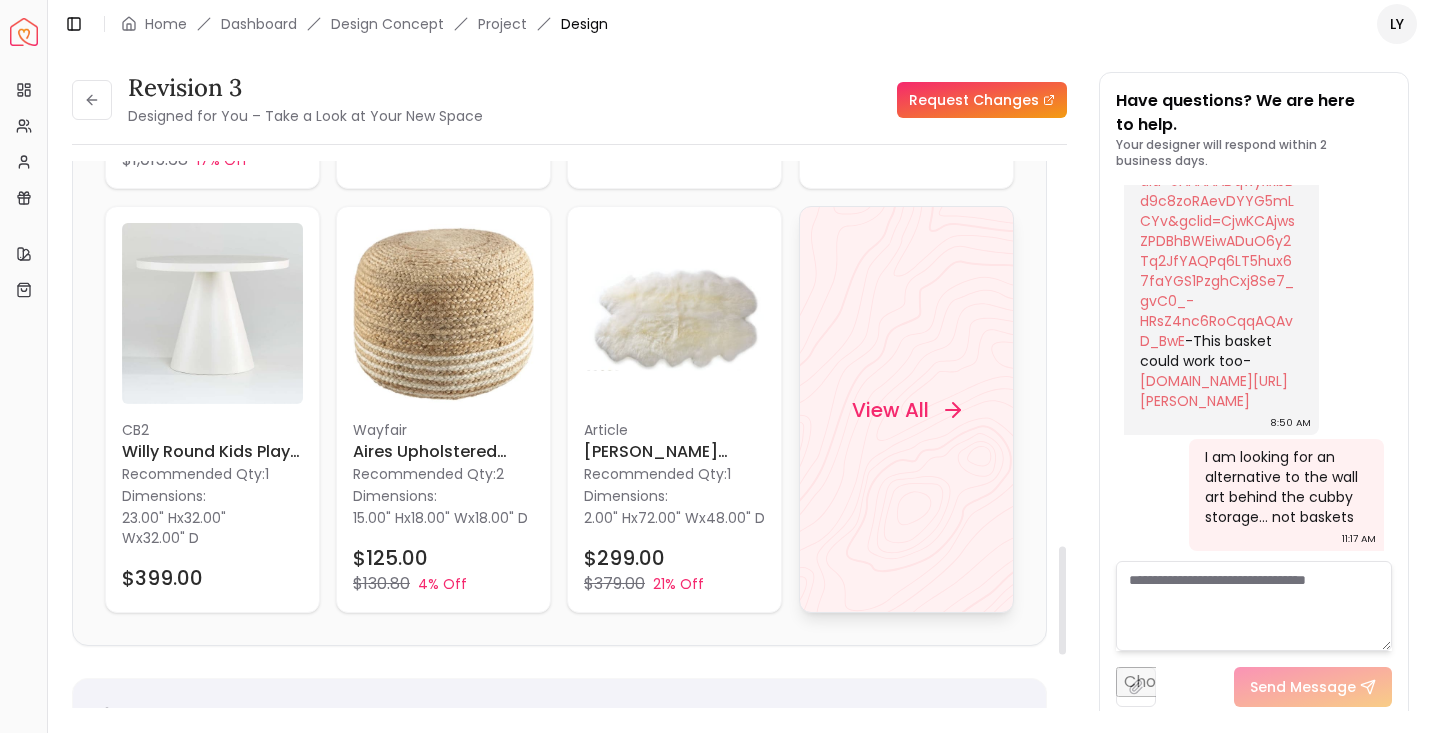 click on "View All" at bounding box center [906, 409] 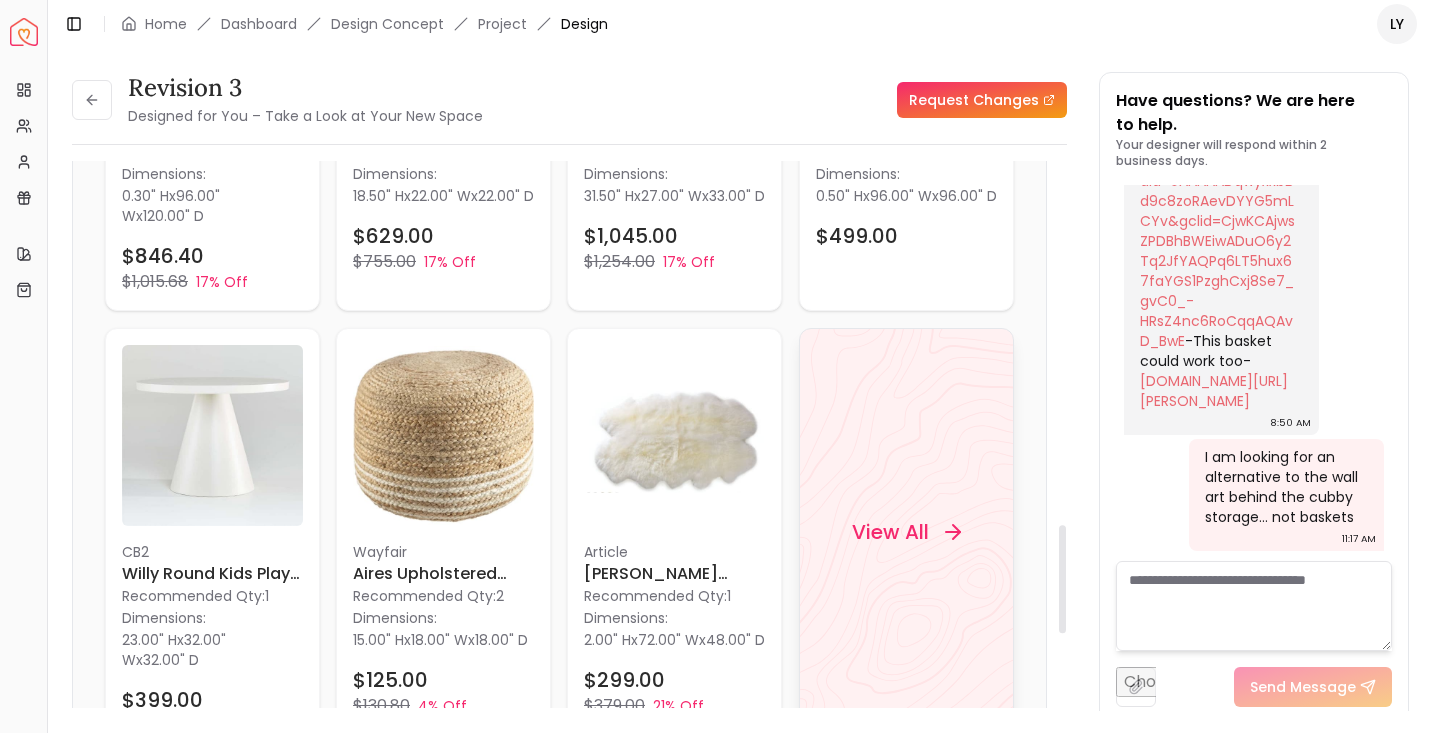 scroll, scrollTop: 1835, scrollLeft: 0, axis: vertical 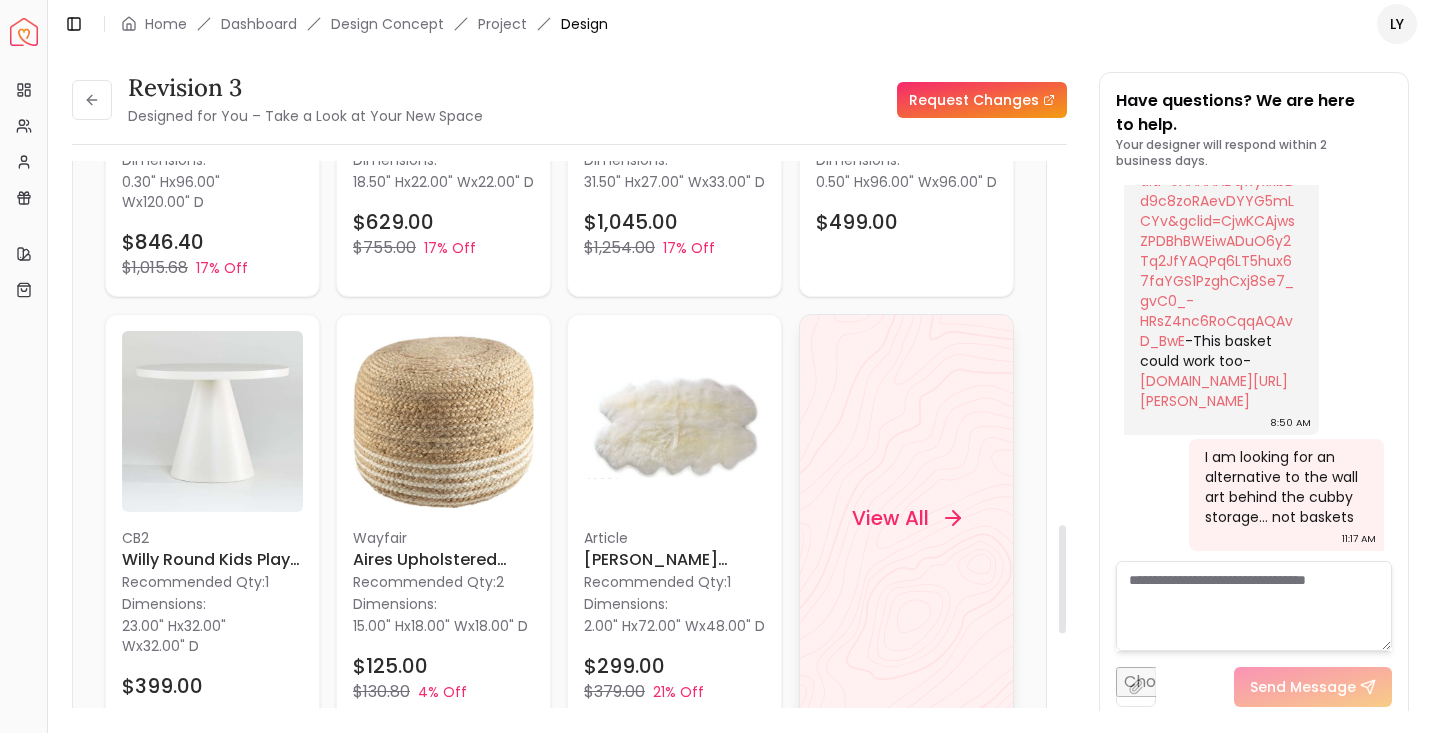 click on "View All" at bounding box center [906, 517] 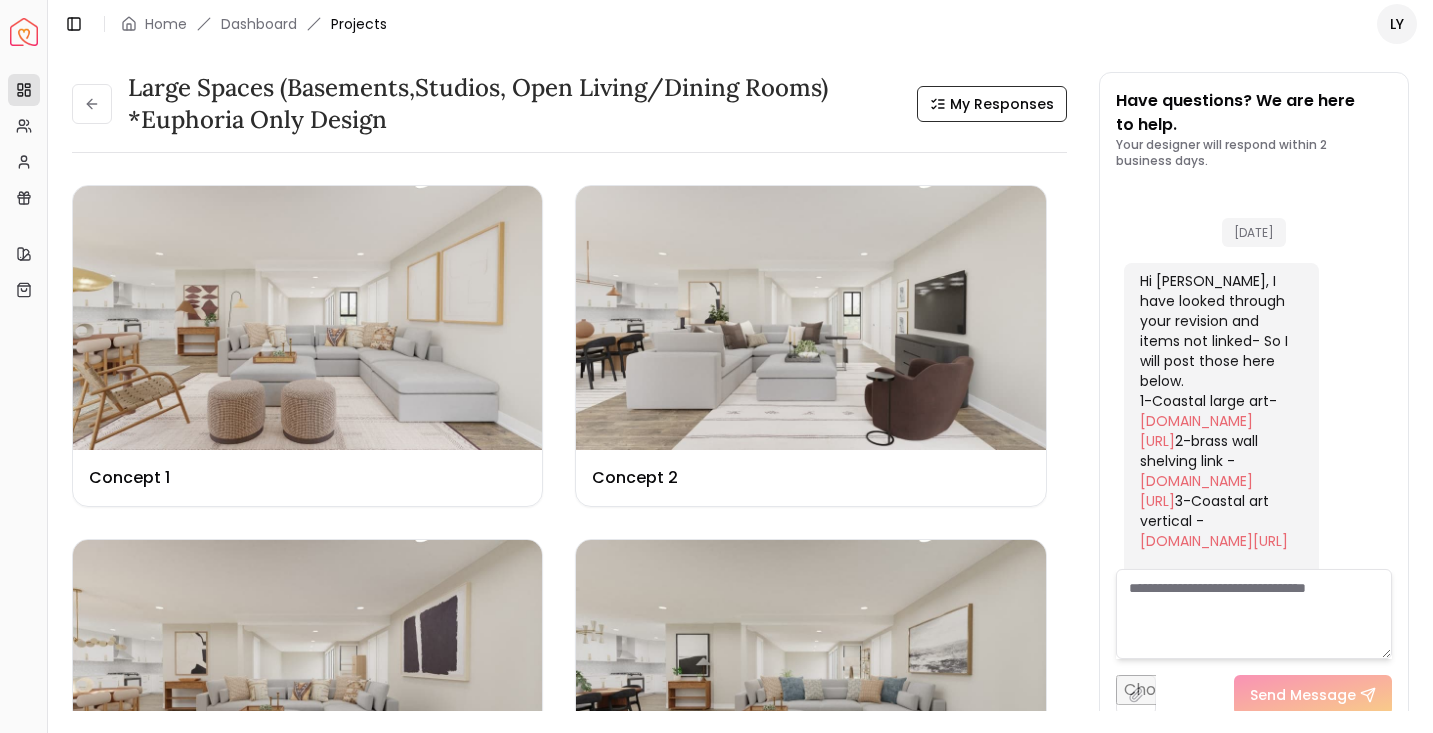scroll, scrollTop: 5920, scrollLeft: 0, axis: vertical 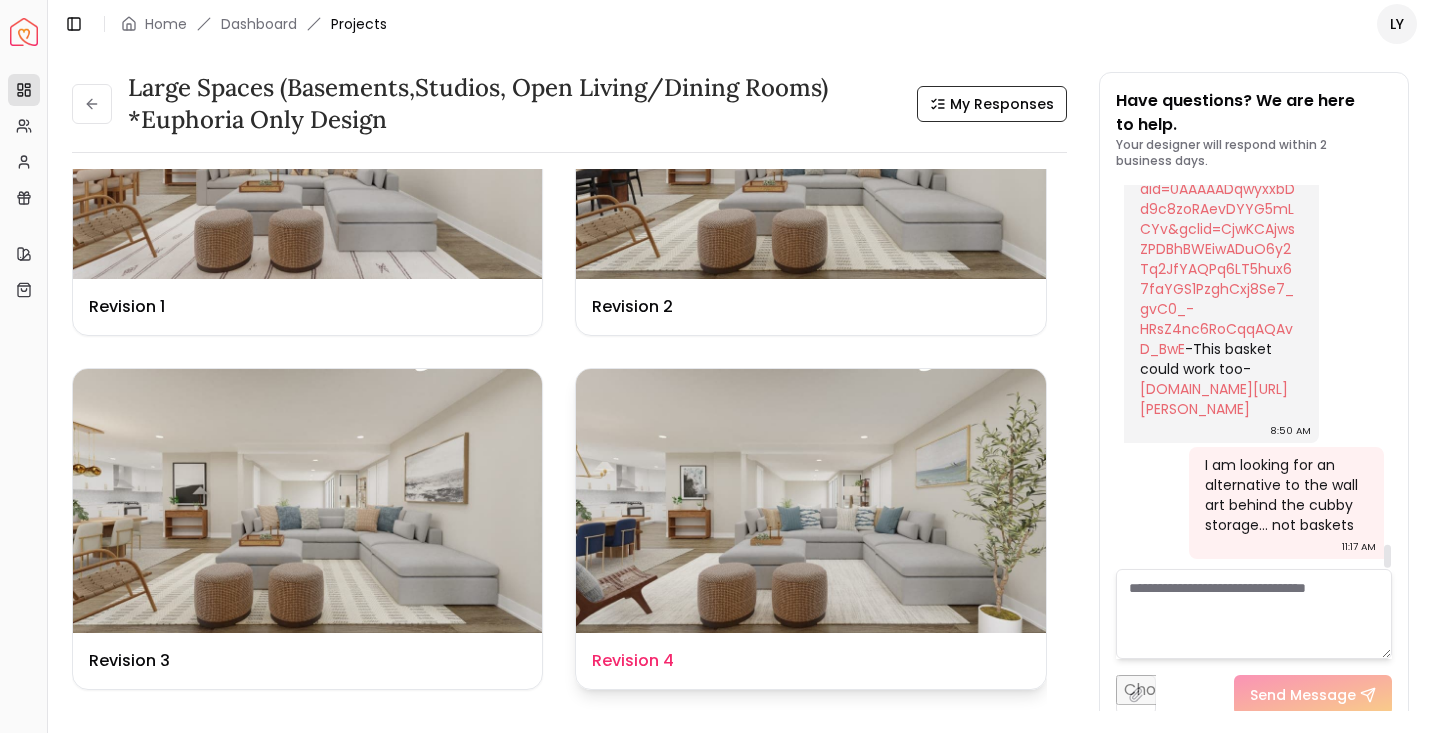 click at bounding box center (810, 501) 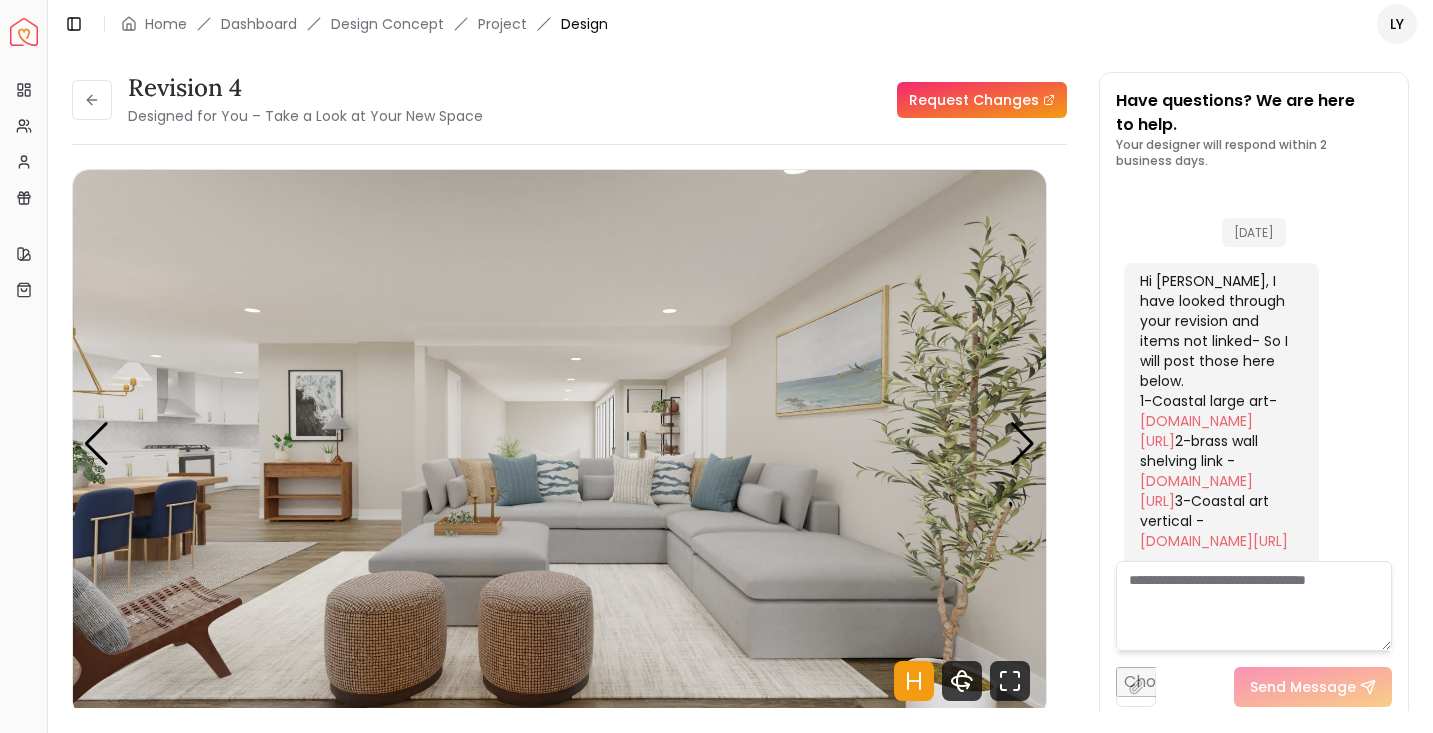 scroll, scrollTop: 5928, scrollLeft: 0, axis: vertical 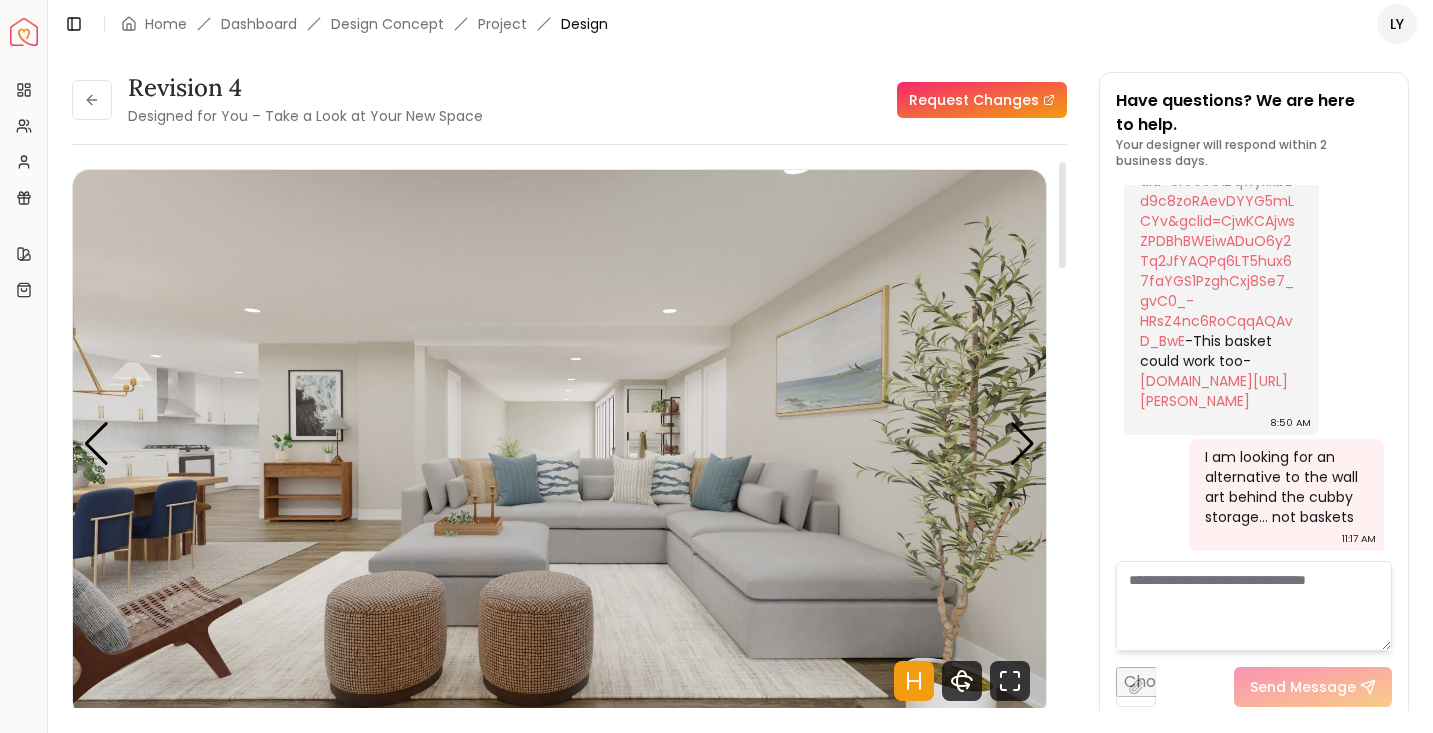 click at bounding box center [559, 443] 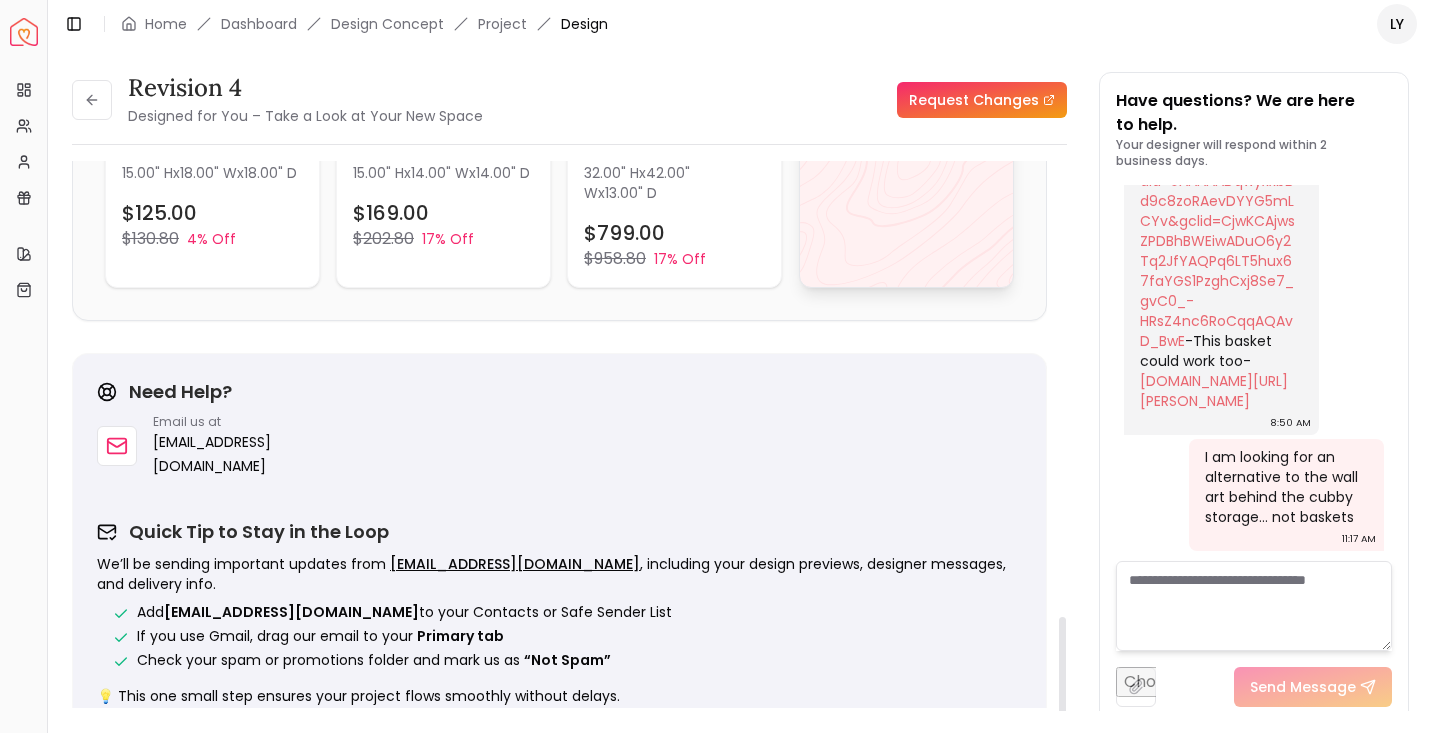 scroll, scrollTop: 2347, scrollLeft: 0, axis: vertical 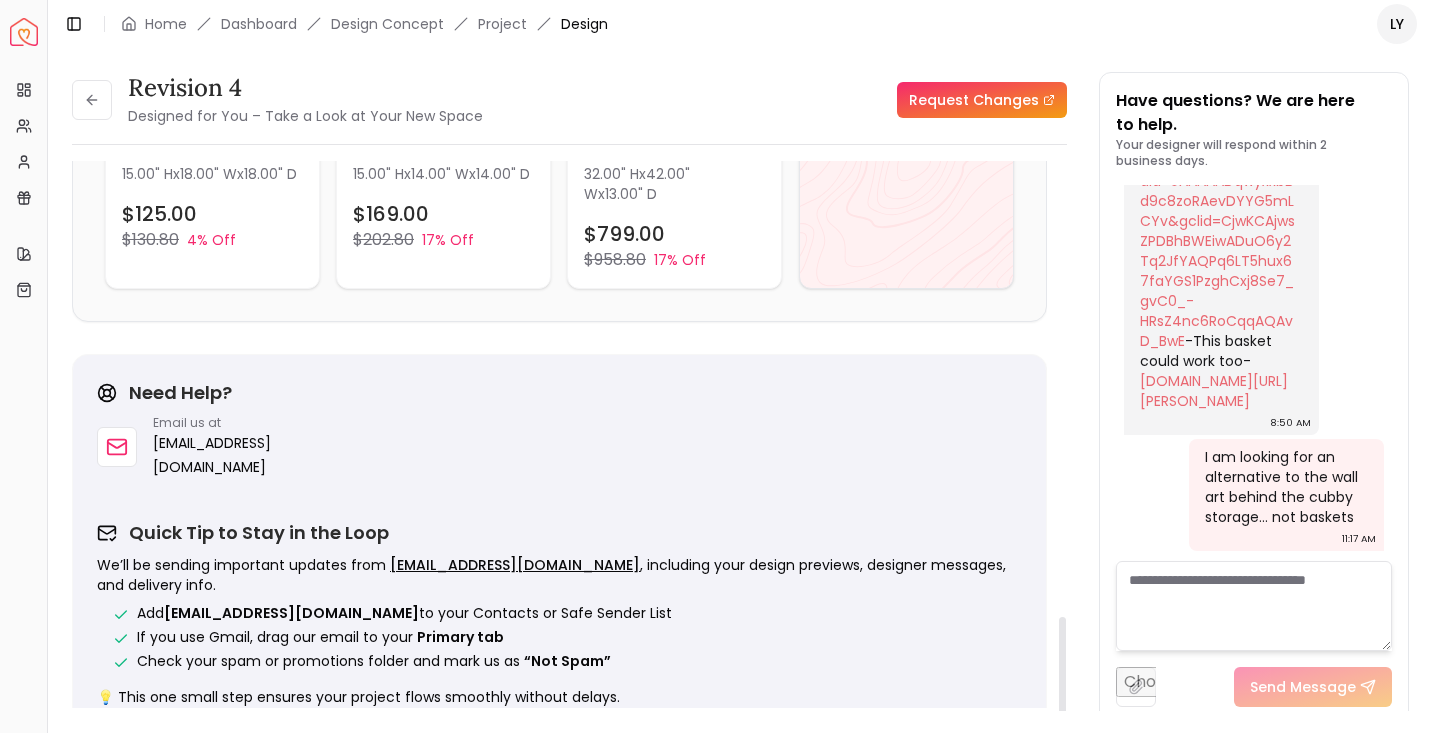 click on "Revision 4 Designed for You – Take a Look at Your New Space Request Changes Revision 4 Designed for You – Take a Look at Your New Space Request Changes Hotspots On Density Show All Pannellum Loading... Start Heather Wise Hi Lynzee,
Your revision is ready! I have made the changes you have requested to see, I have swapped in new items for pieces out of stock and ideas for a warm and added color through the decor. All new pillows are added for a coastal, colorful palette. A new rug in a higher quality is also added in ... Read more Wall Paints Featured in Your Design Sherwin Williams City Loft Why Shop with Spacejoy? Shopping through Spacejoy isn’t just convenient — it’s smarter. Here’s why: One Cart, All Brands Our concierge places your orders across all retailers—no juggling multiple accounts. Track Everything, In One Place Monitor all your orders from different brands in your Spacejoy dashboard. Returns? Refunds? Relax. We manage returns and refunds with retailers so you don’t have to. ( 53" at bounding box center [569, 398] 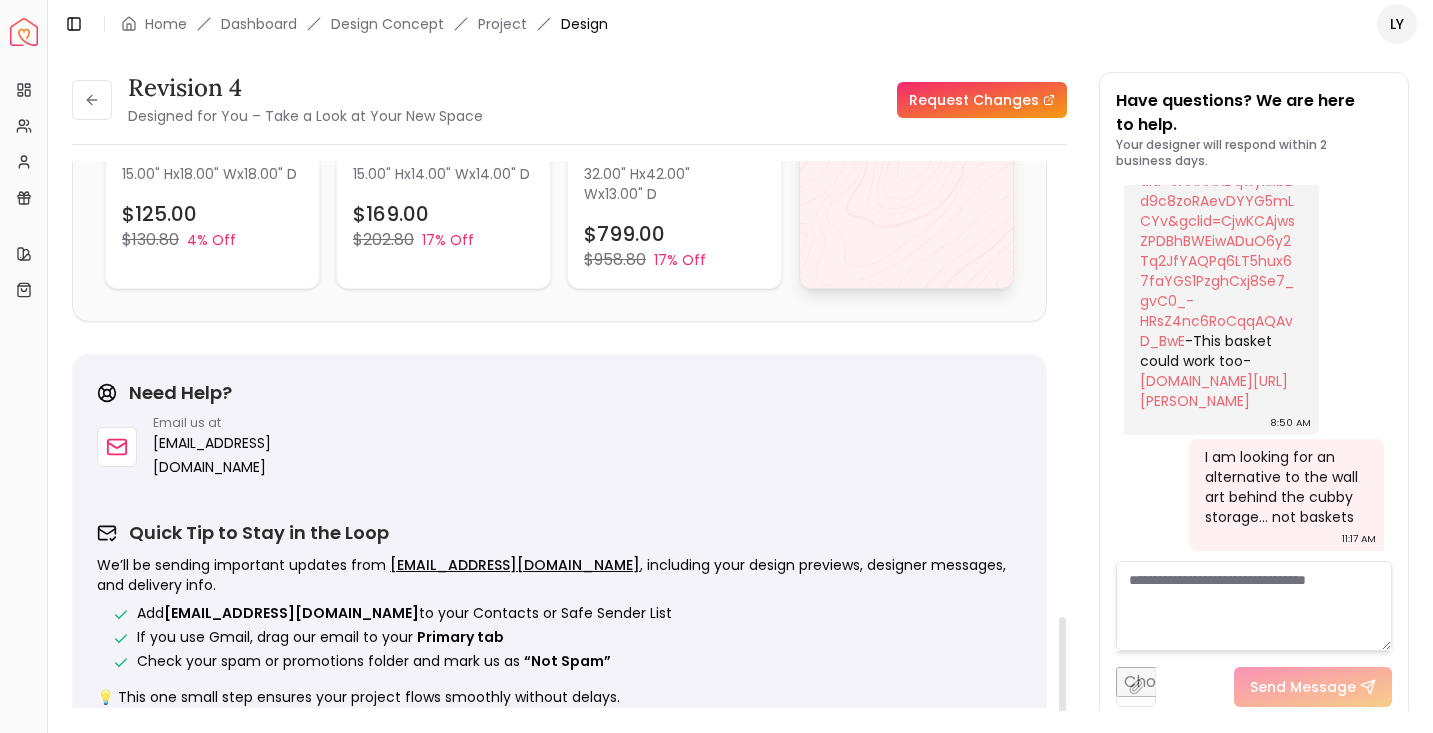click on "View All" at bounding box center (906, 75) 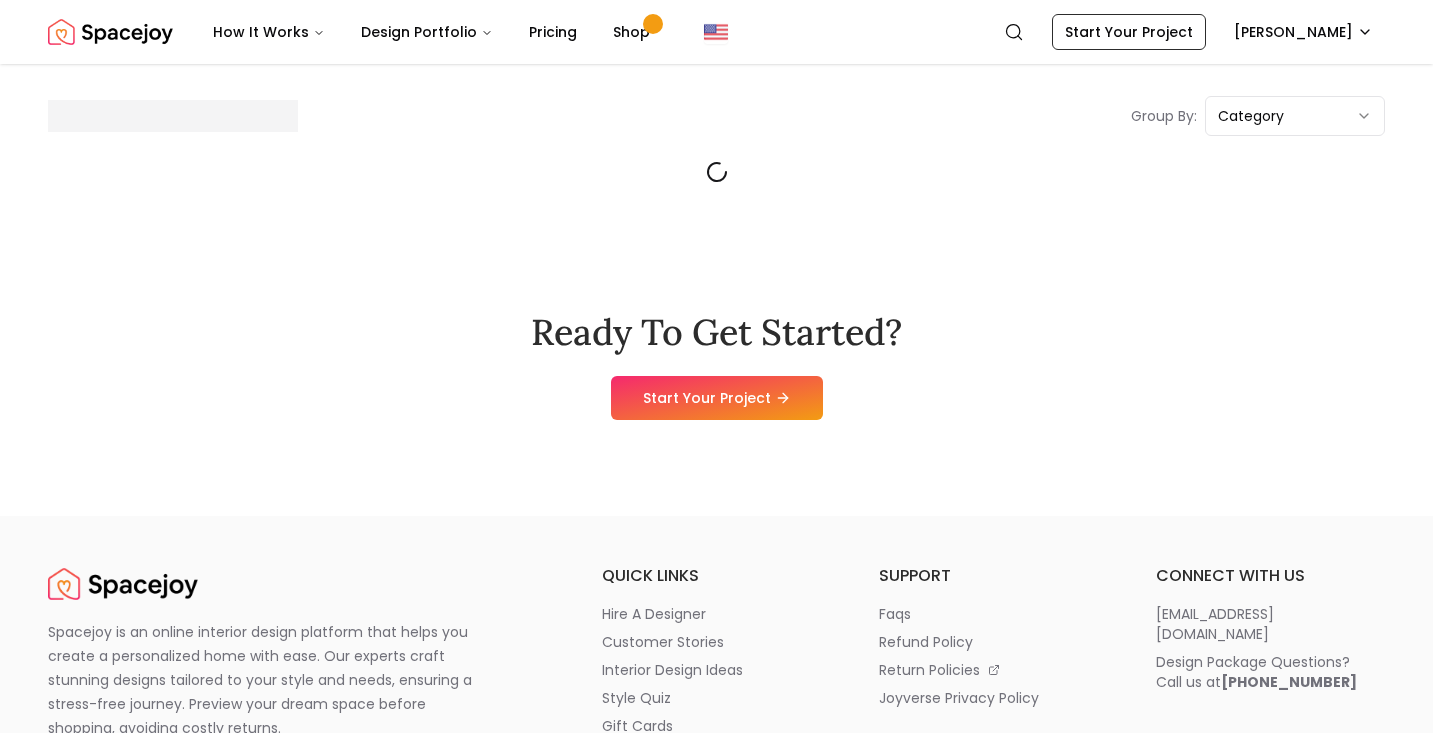 scroll, scrollTop: 0, scrollLeft: 0, axis: both 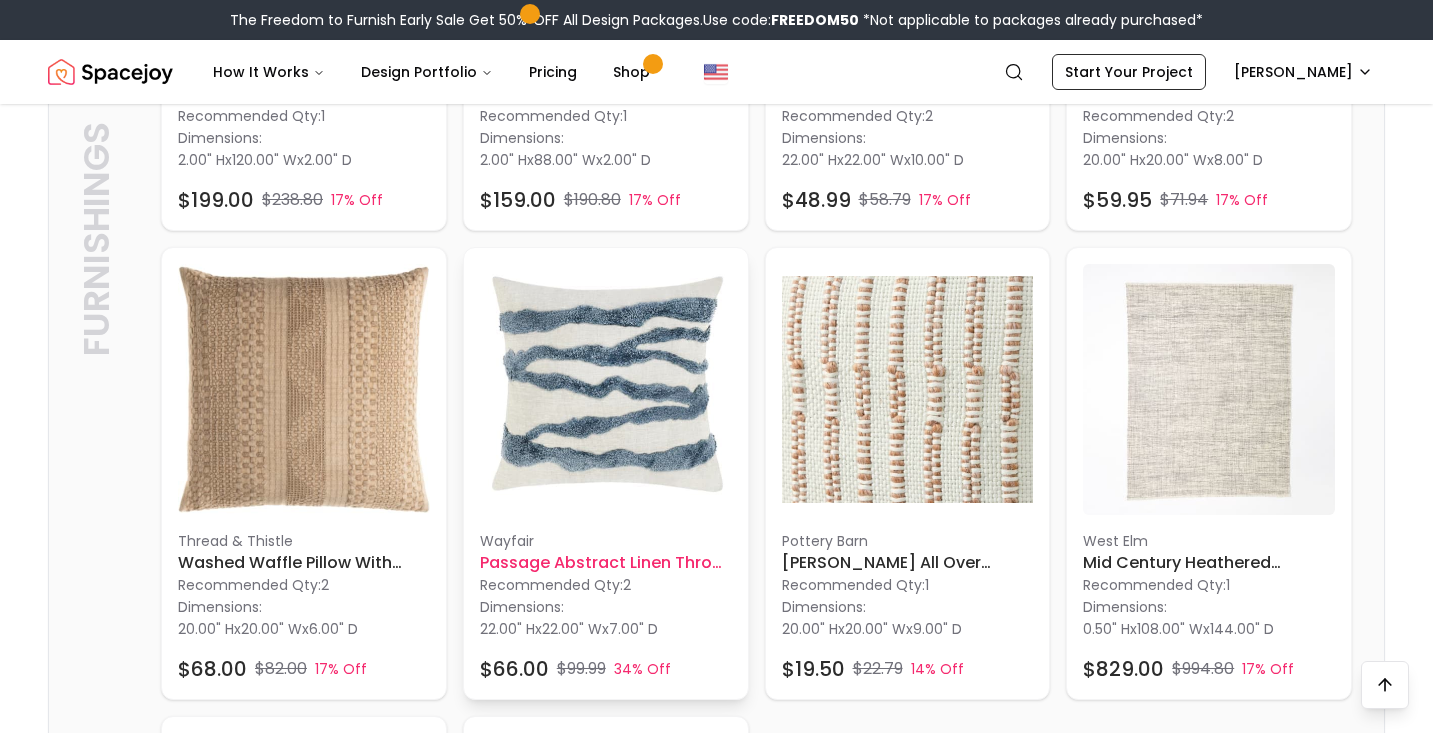click at bounding box center [606, 390] 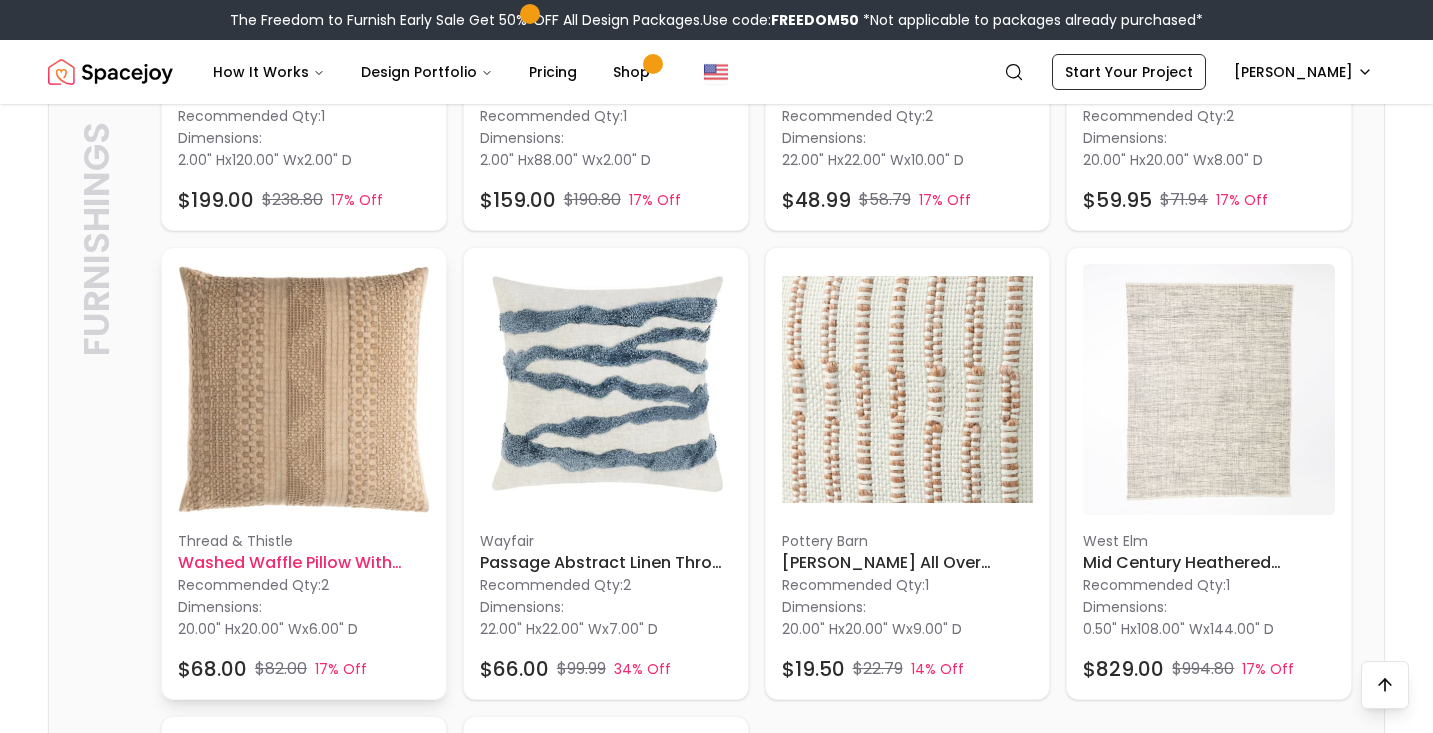 click at bounding box center [304, 390] 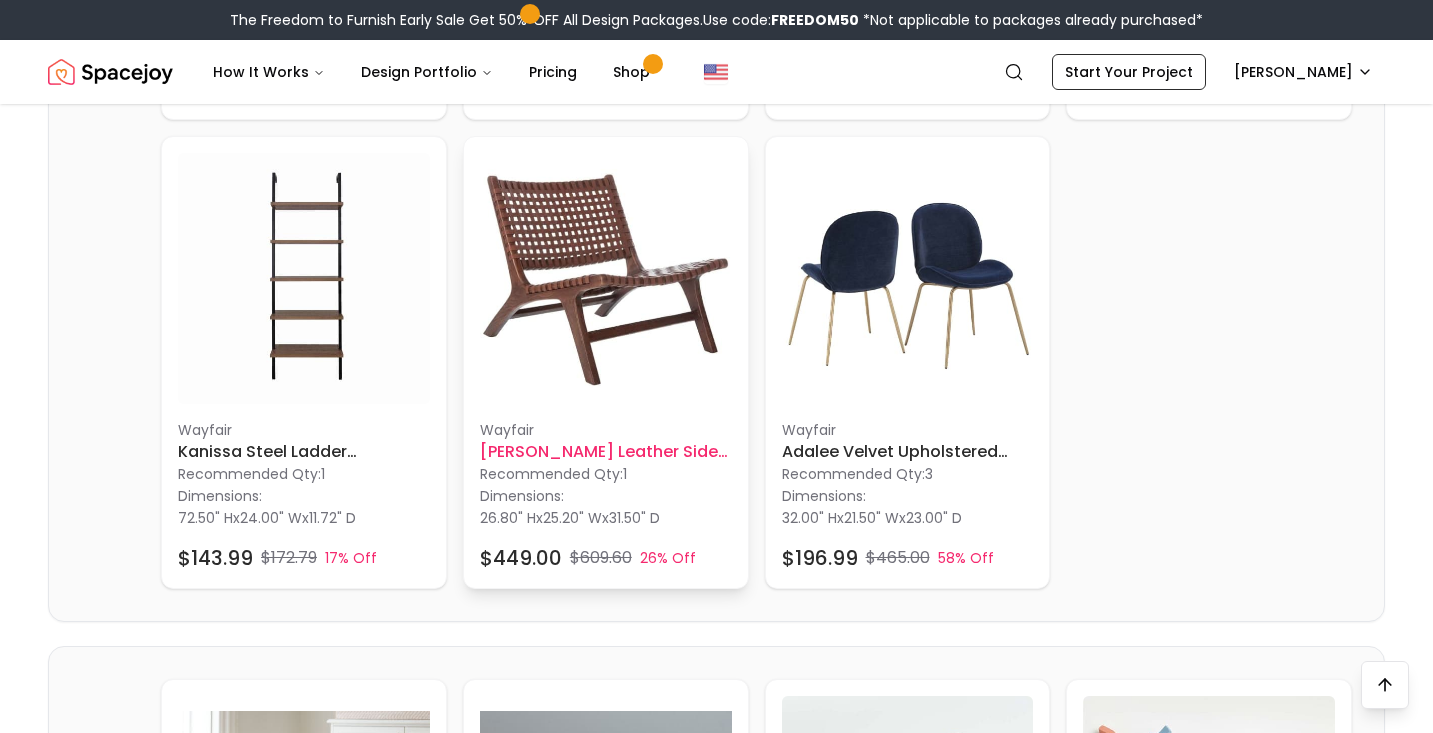 scroll, scrollTop: 3478, scrollLeft: 0, axis: vertical 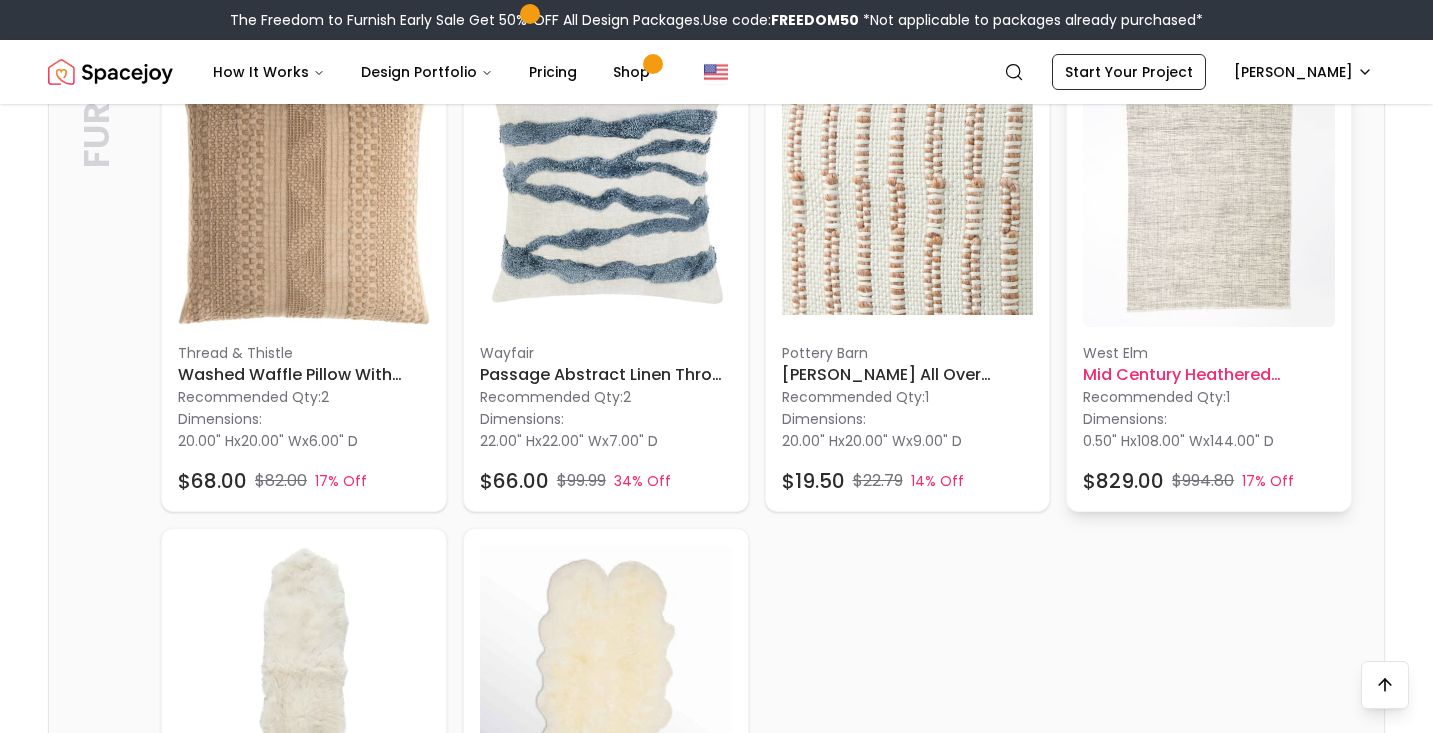 click at bounding box center [1209, 202] 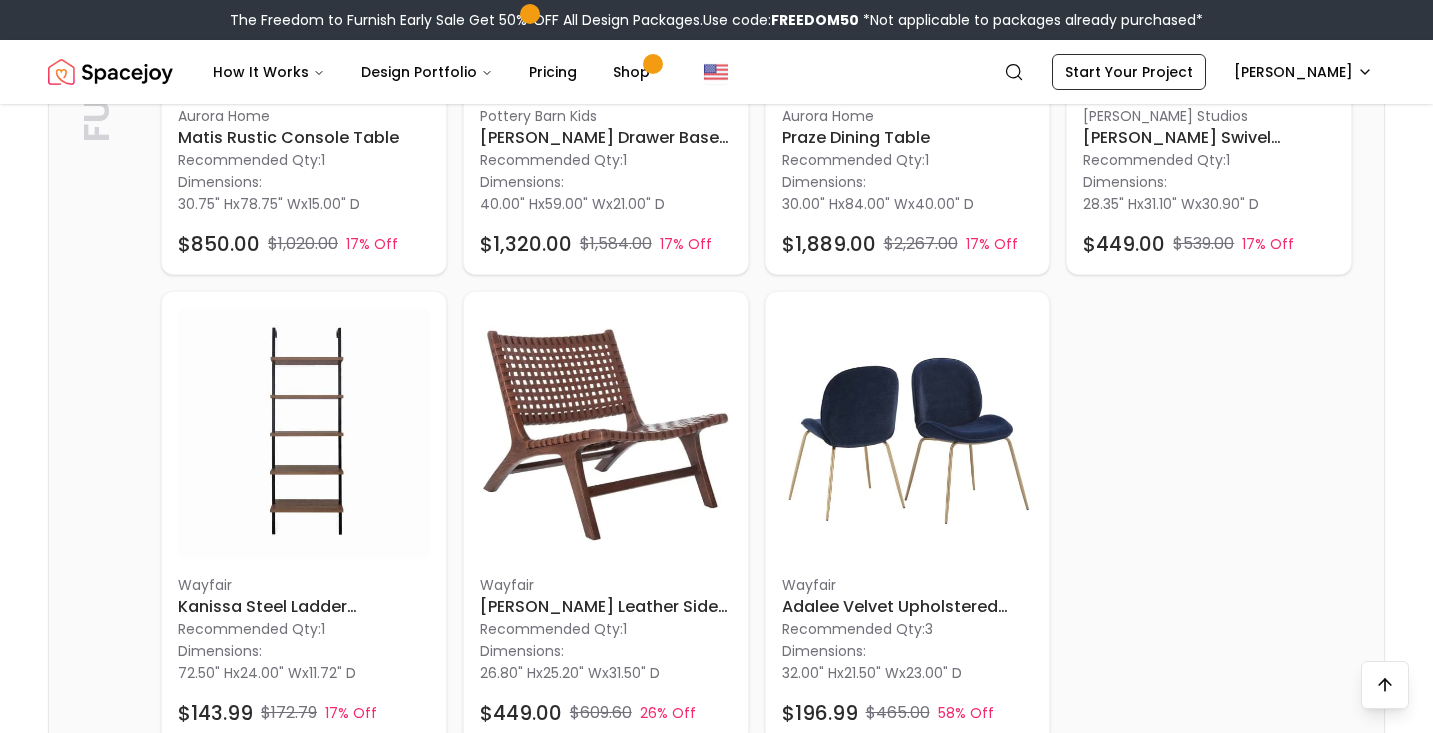 scroll, scrollTop: 3336, scrollLeft: 0, axis: vertical 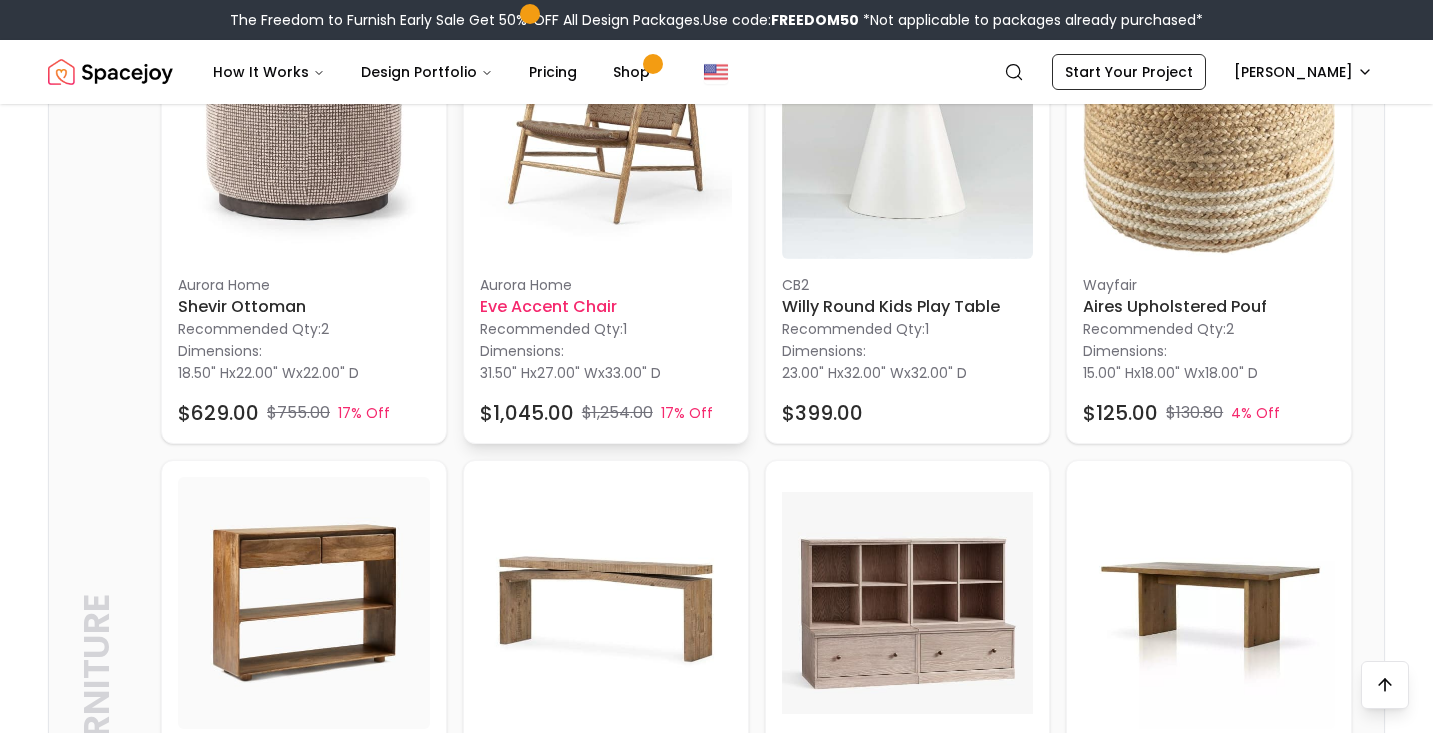 click on "Aurora Home" at bounding box center (606, 285) 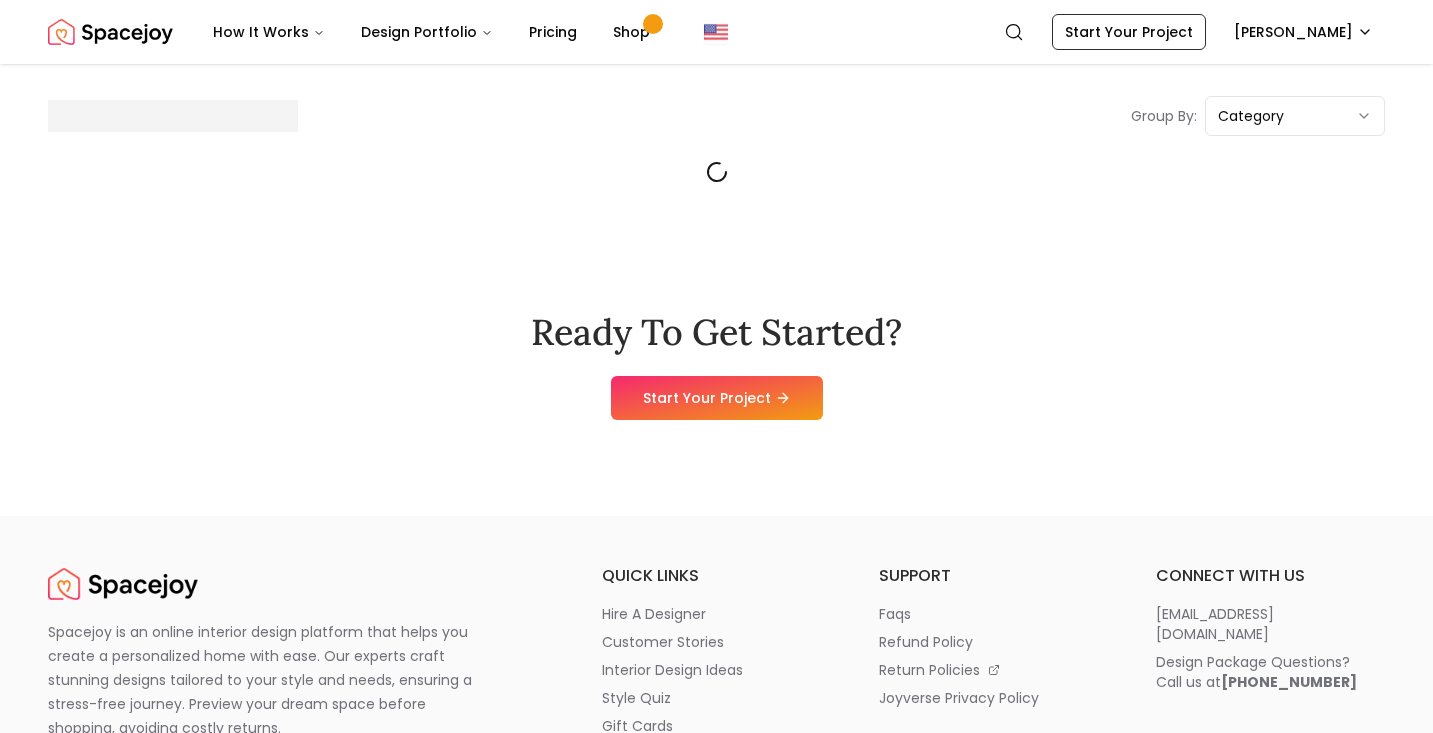 scroll, scrollTop: 0, scrollLeft: 0, axis: both 